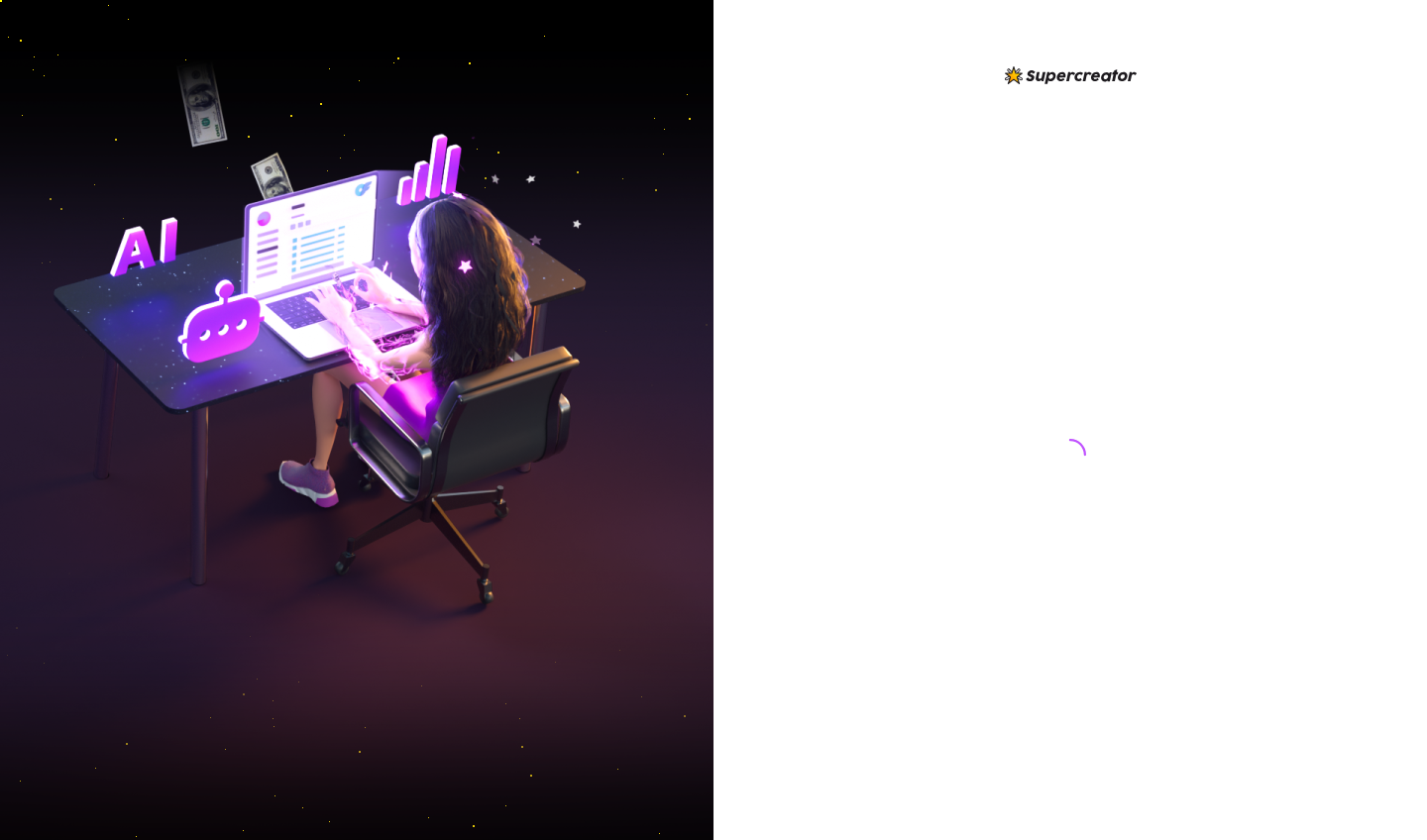 scroll, scrollTop: 0, scrollLeft: 0, axis: both 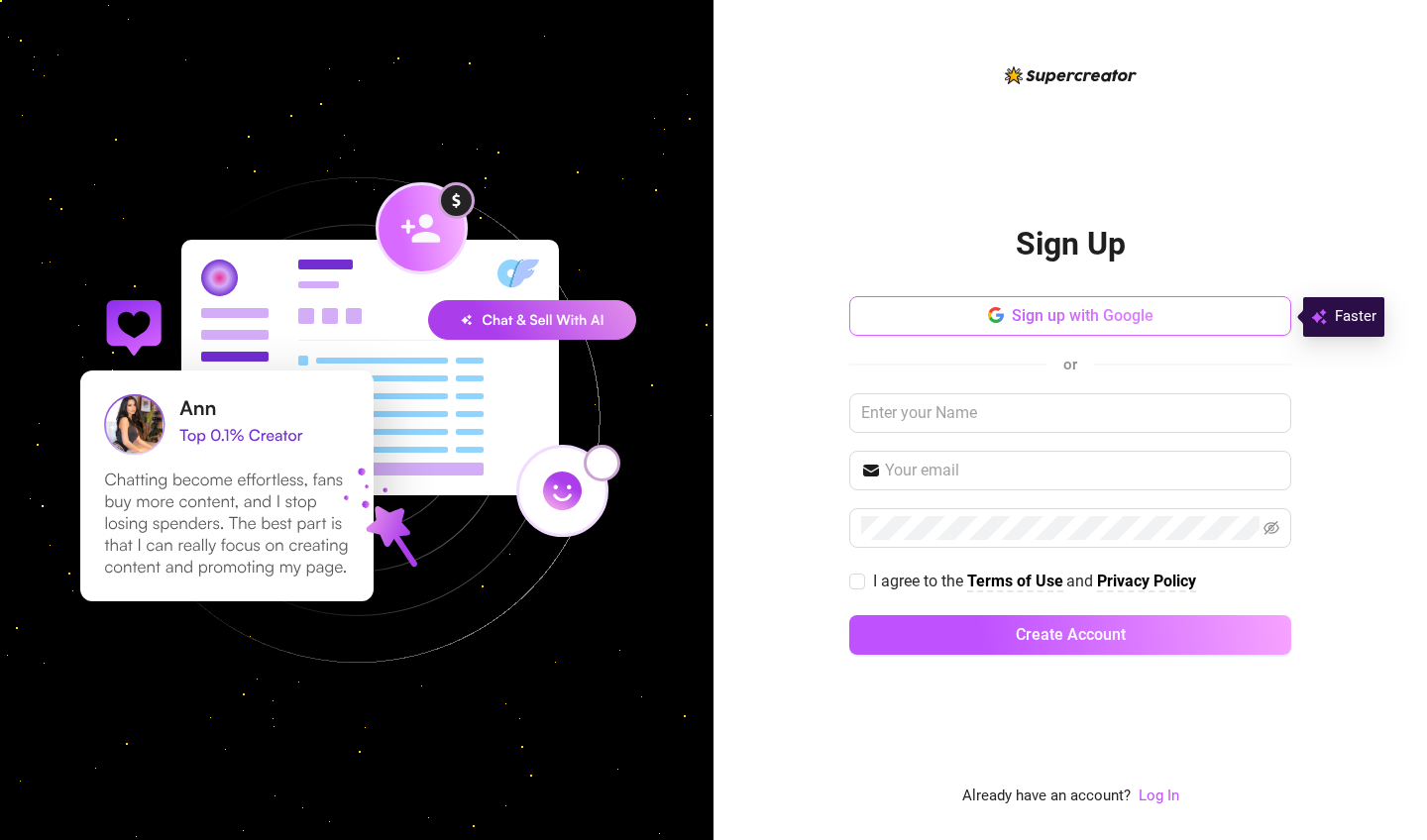 click on "Sign up with Google" at bounding box center (1082, 315) 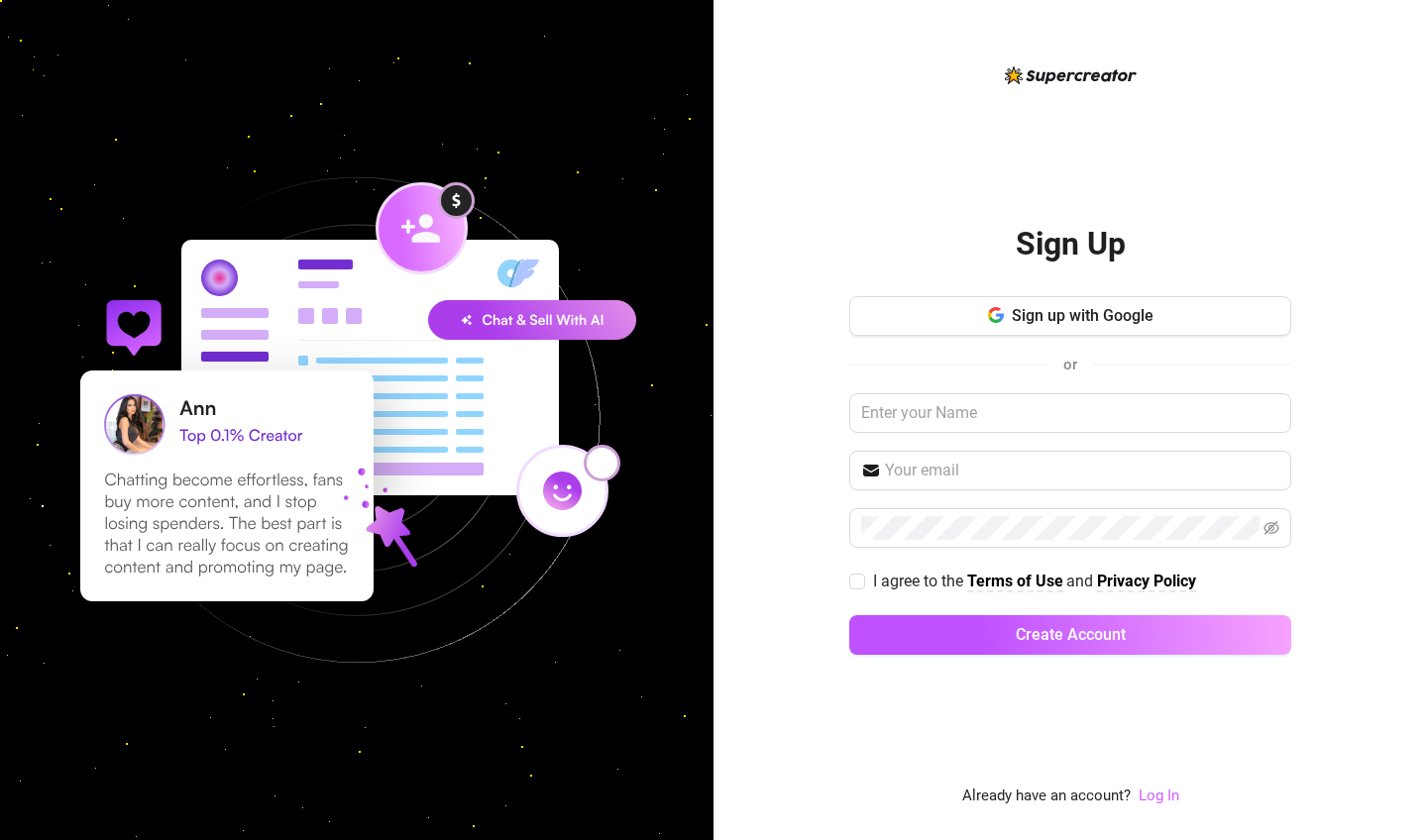 click on "Log In" at bounding box center [1158, 795] 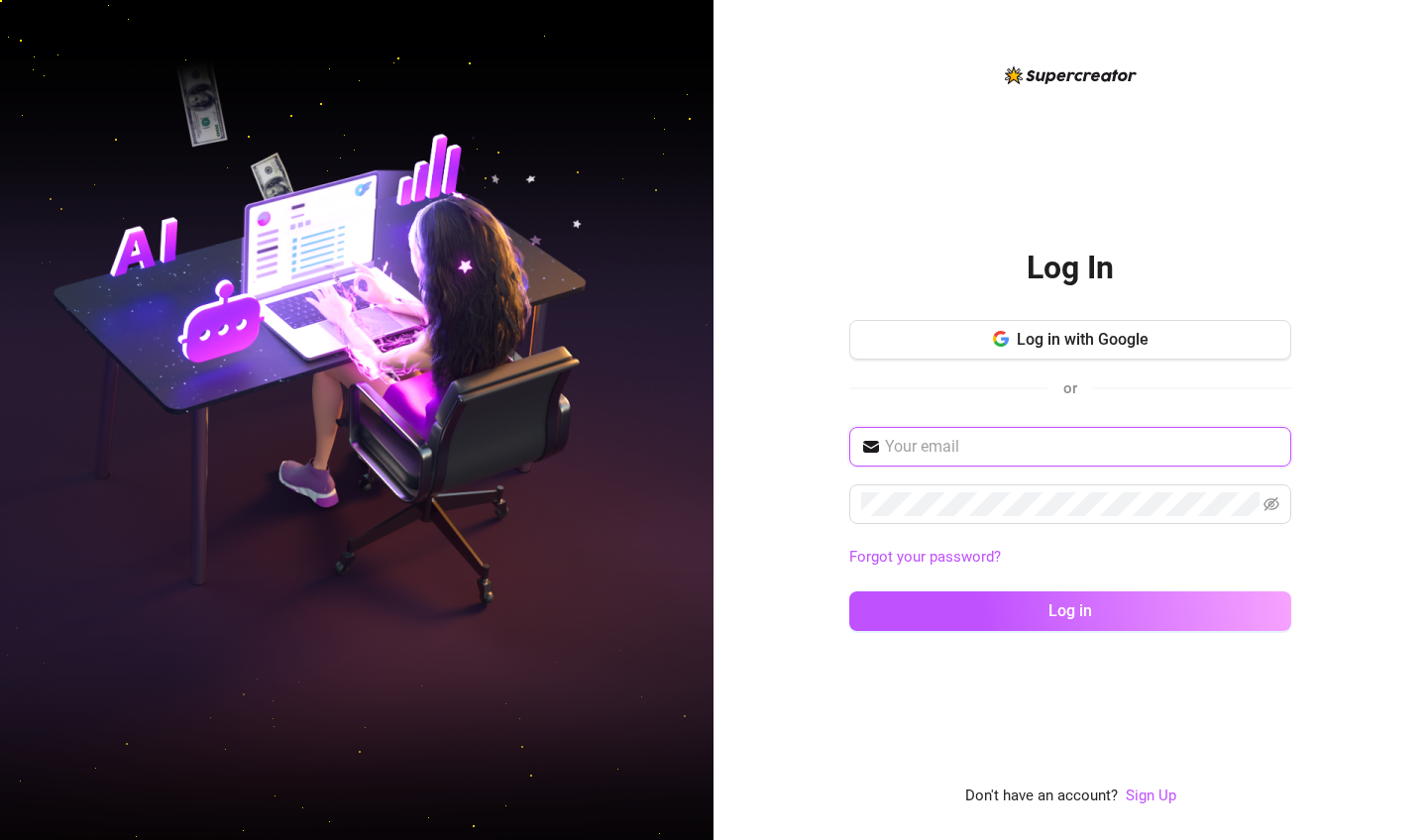 type on "[EMAIL]" 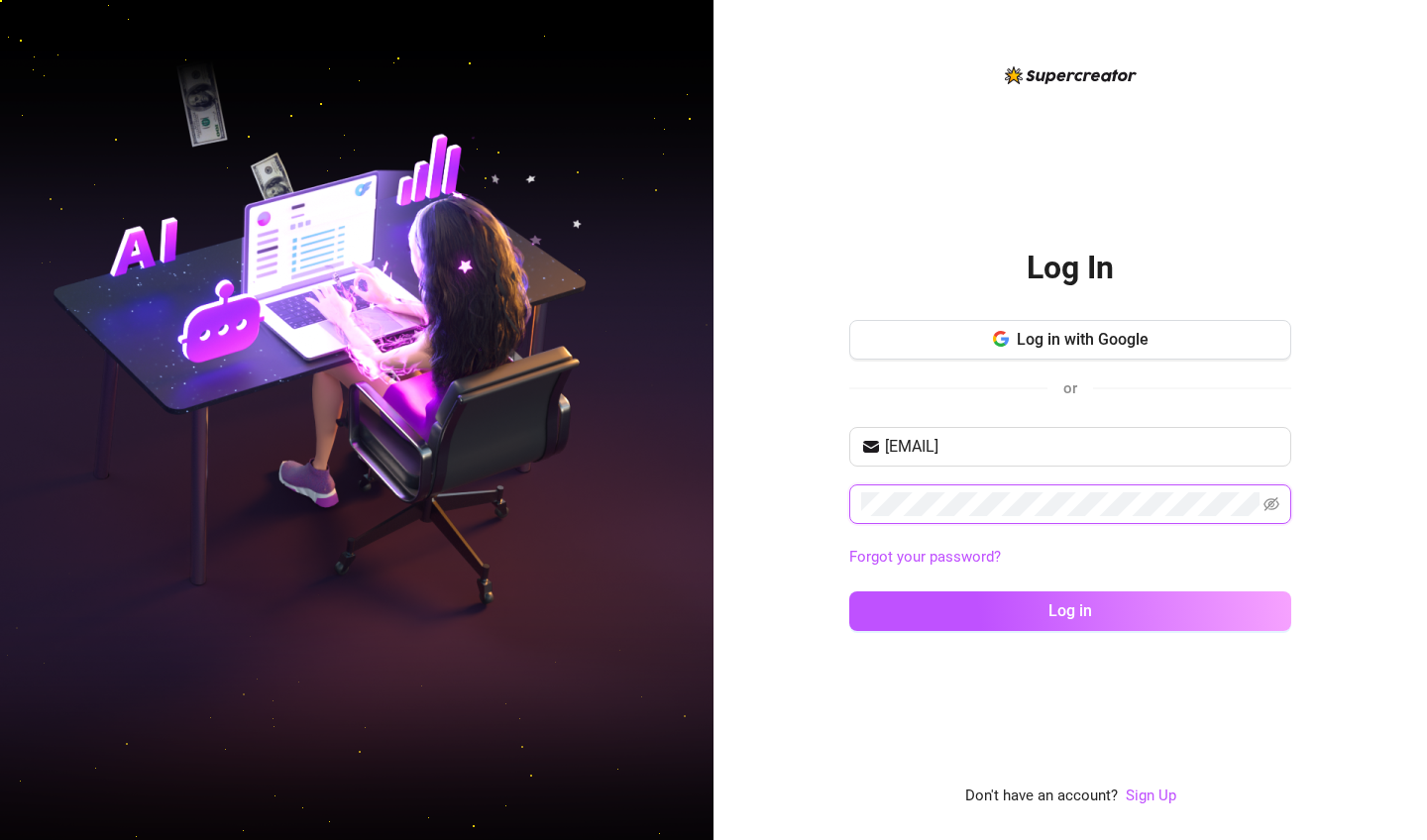 click on "Log in" at bounding box center (1070, 611) 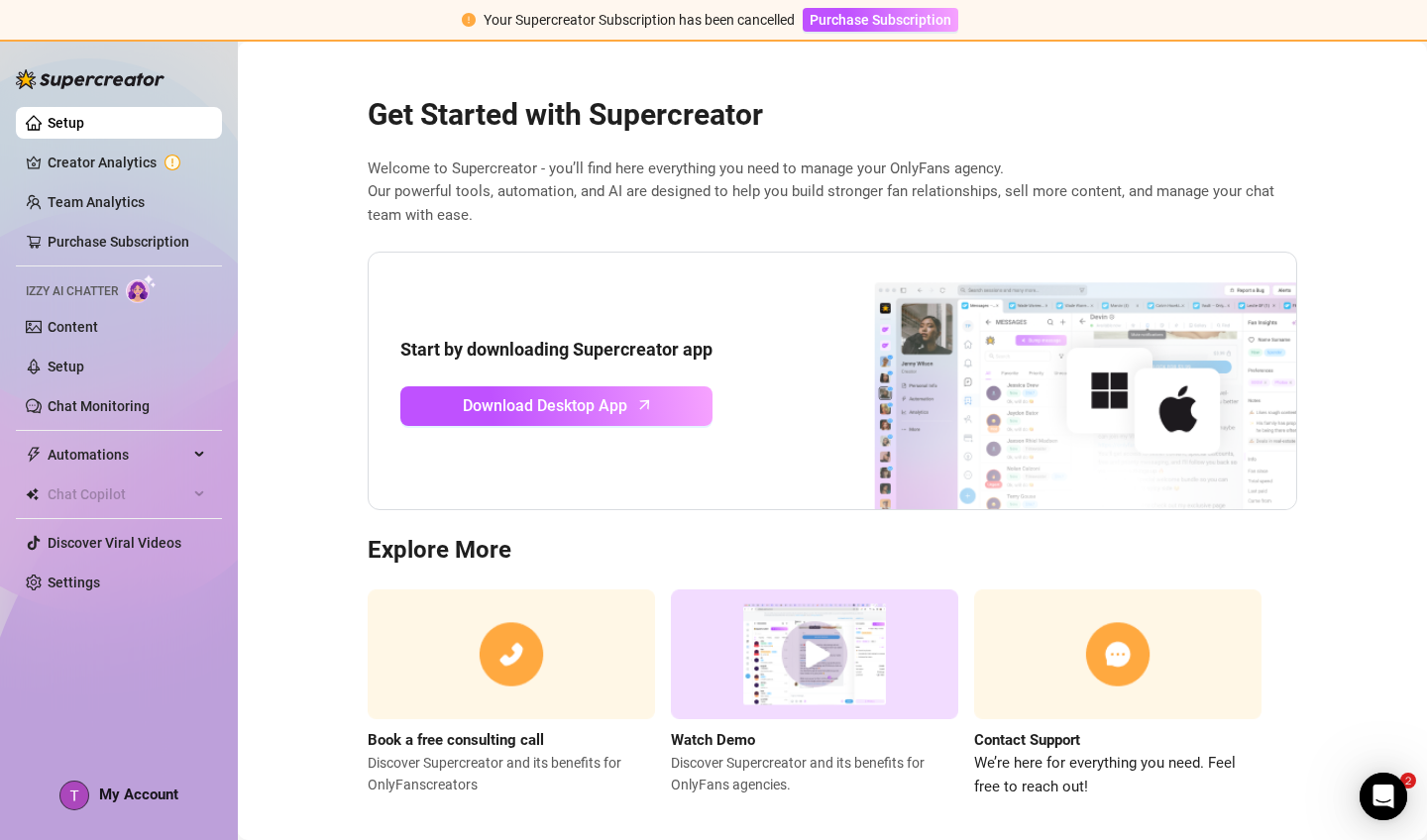 scroll, scrollTop: 0, scrollLeft: 0, axis: both 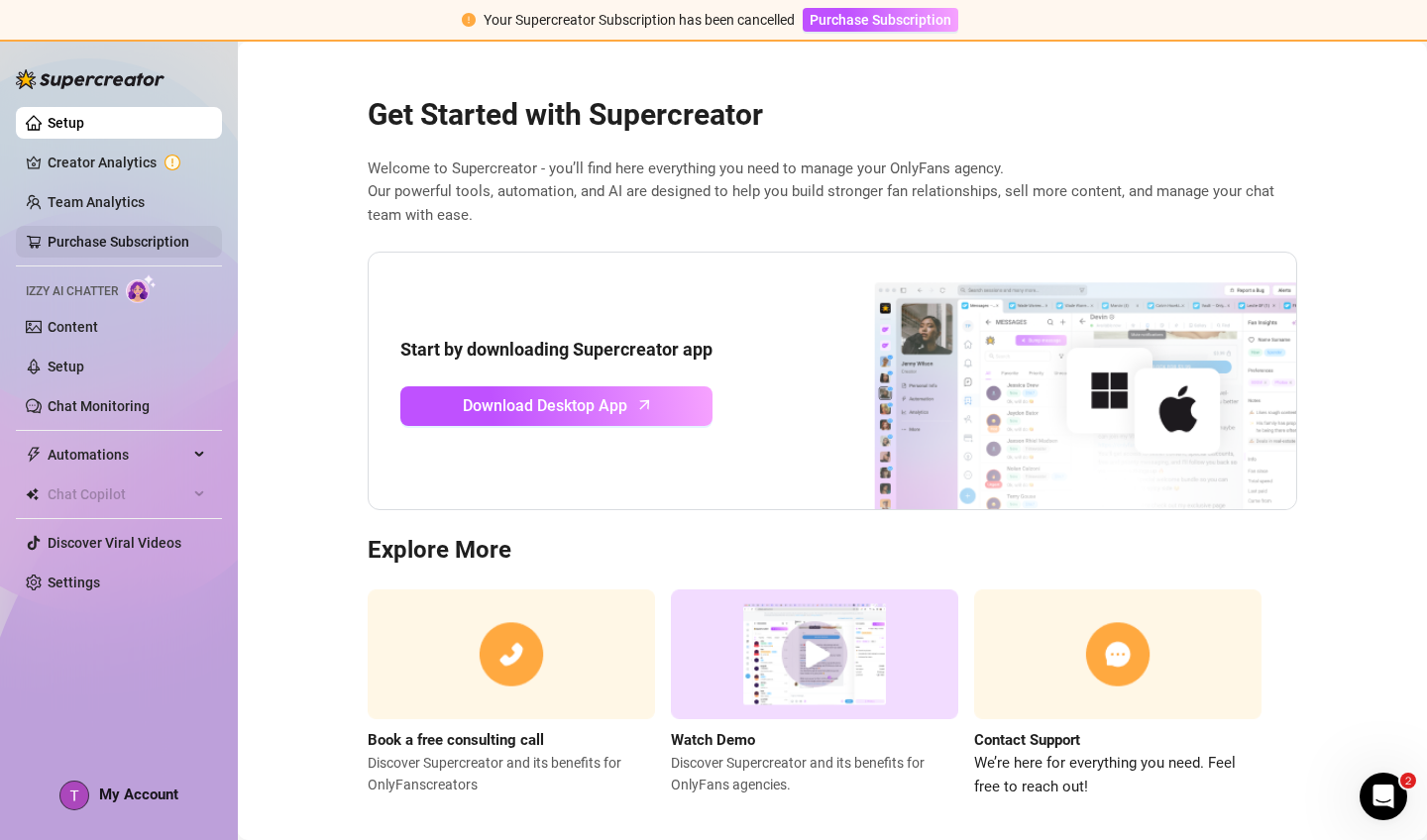 click on "Purchase Subscription" at bounding box center [118, 242] 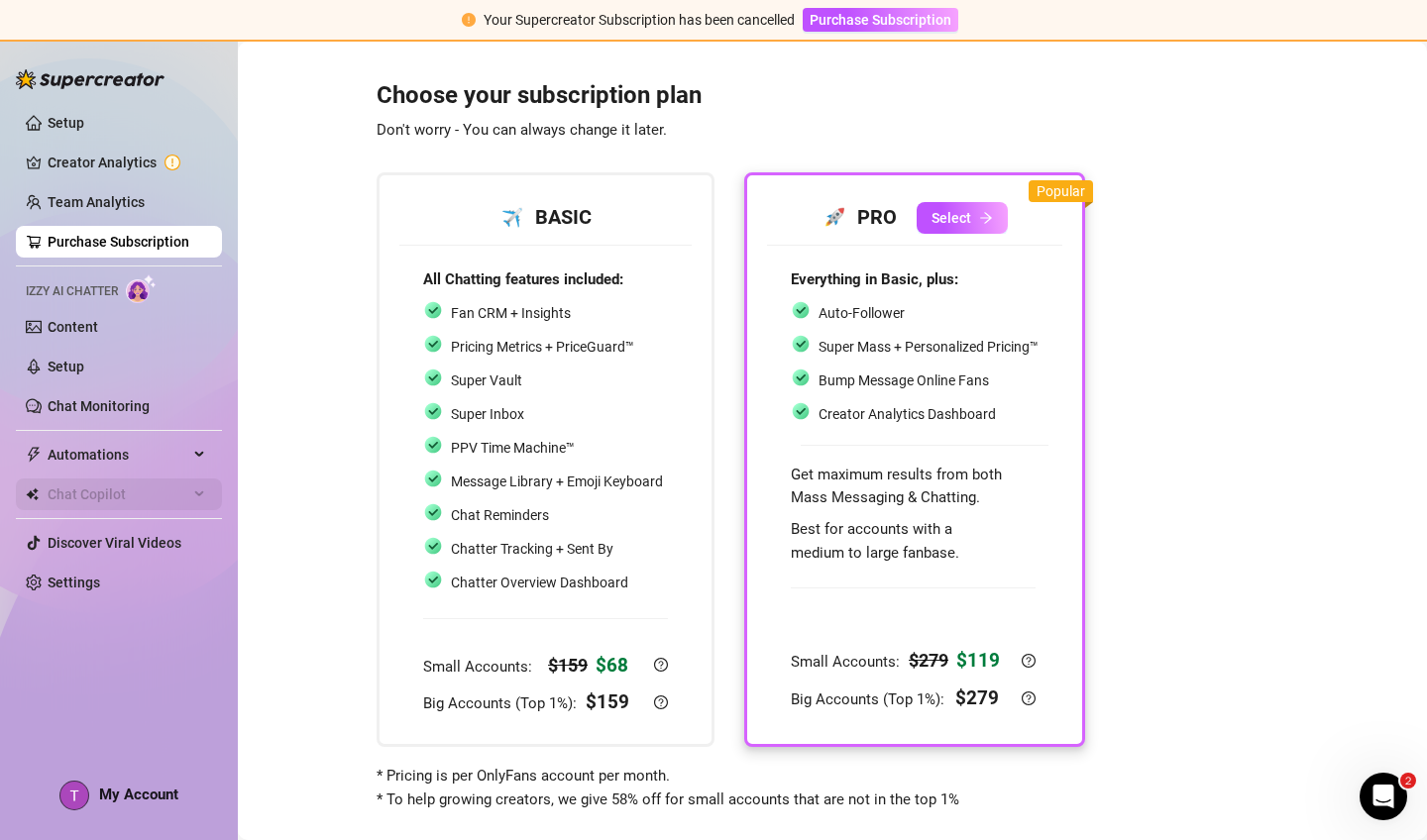 scroll, scrollTop: 0, scrollLeft: 0, axis: both 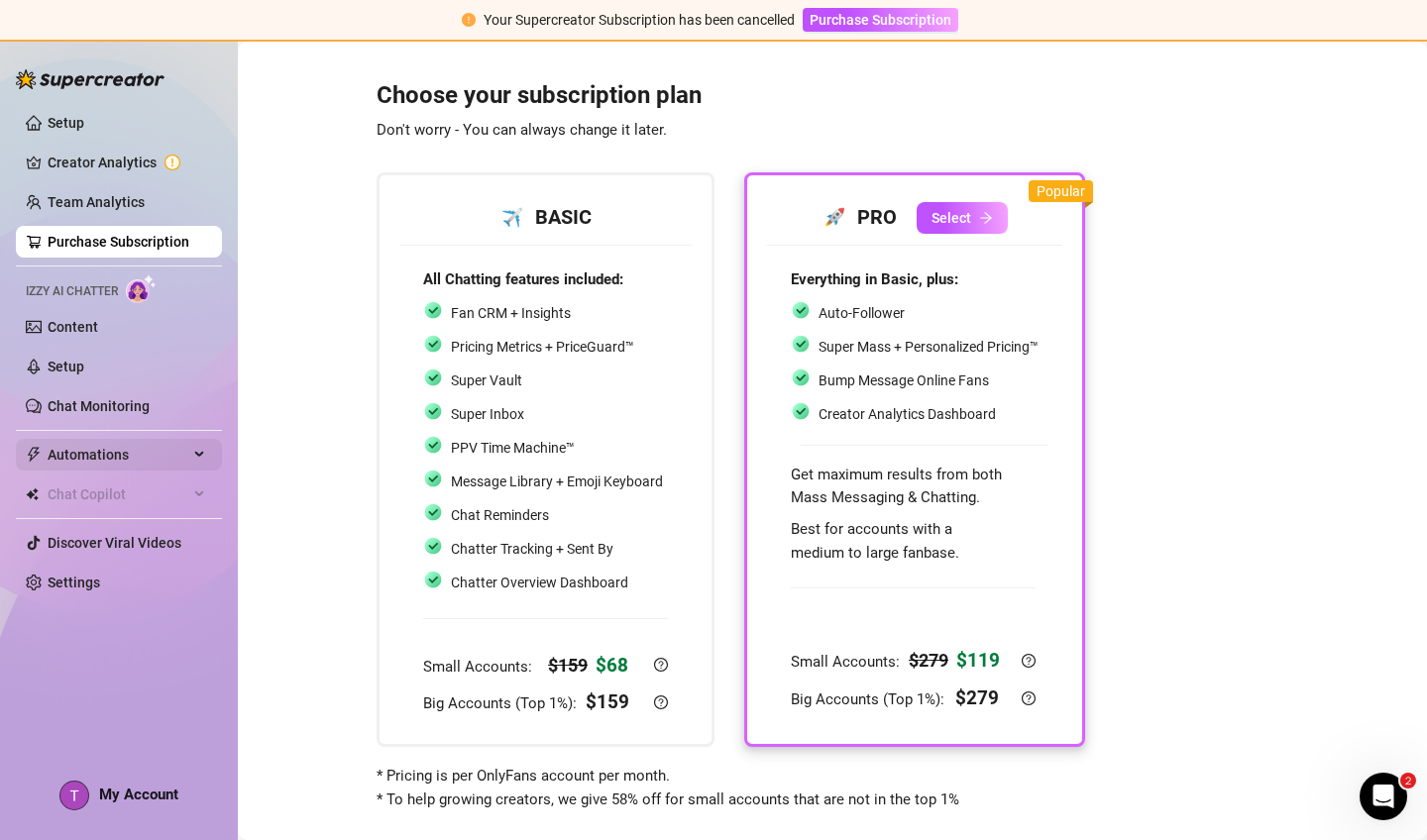 click on "Automations" at bounding box center [118, 455] 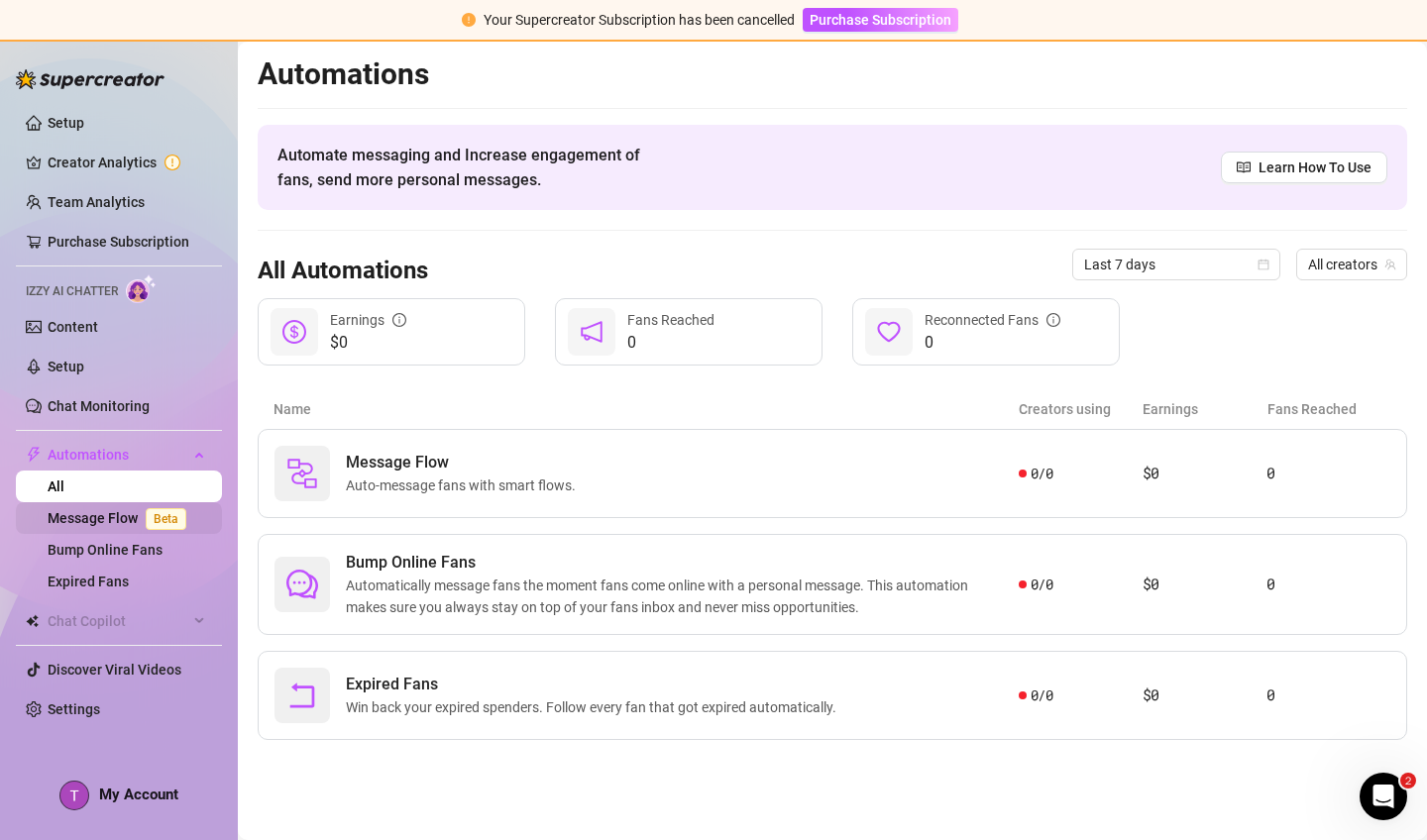 scroll, scrollTop: 0, scrollLeft: 0, axis: both 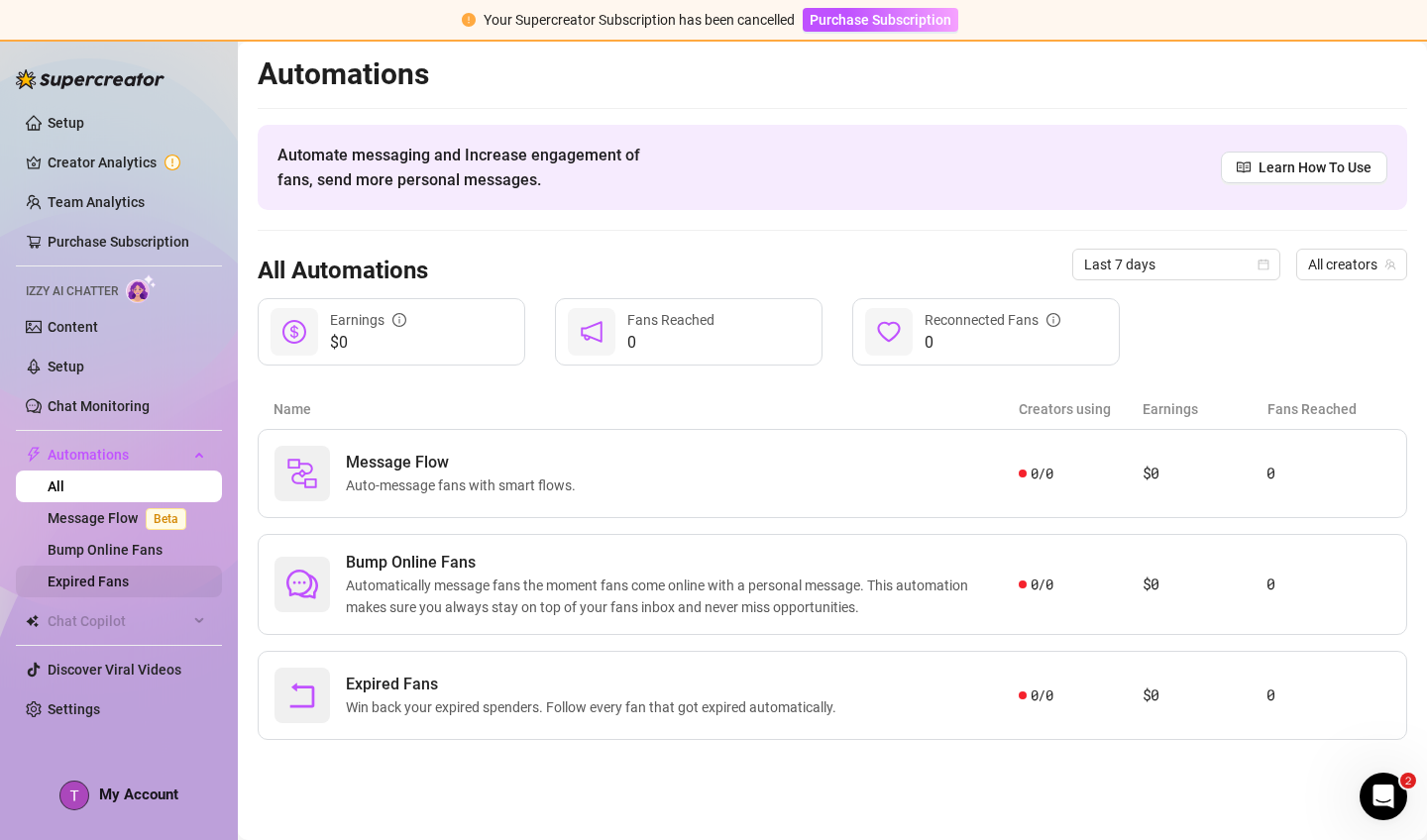 click on "Expired Fans" at bounding box center [88, 581] 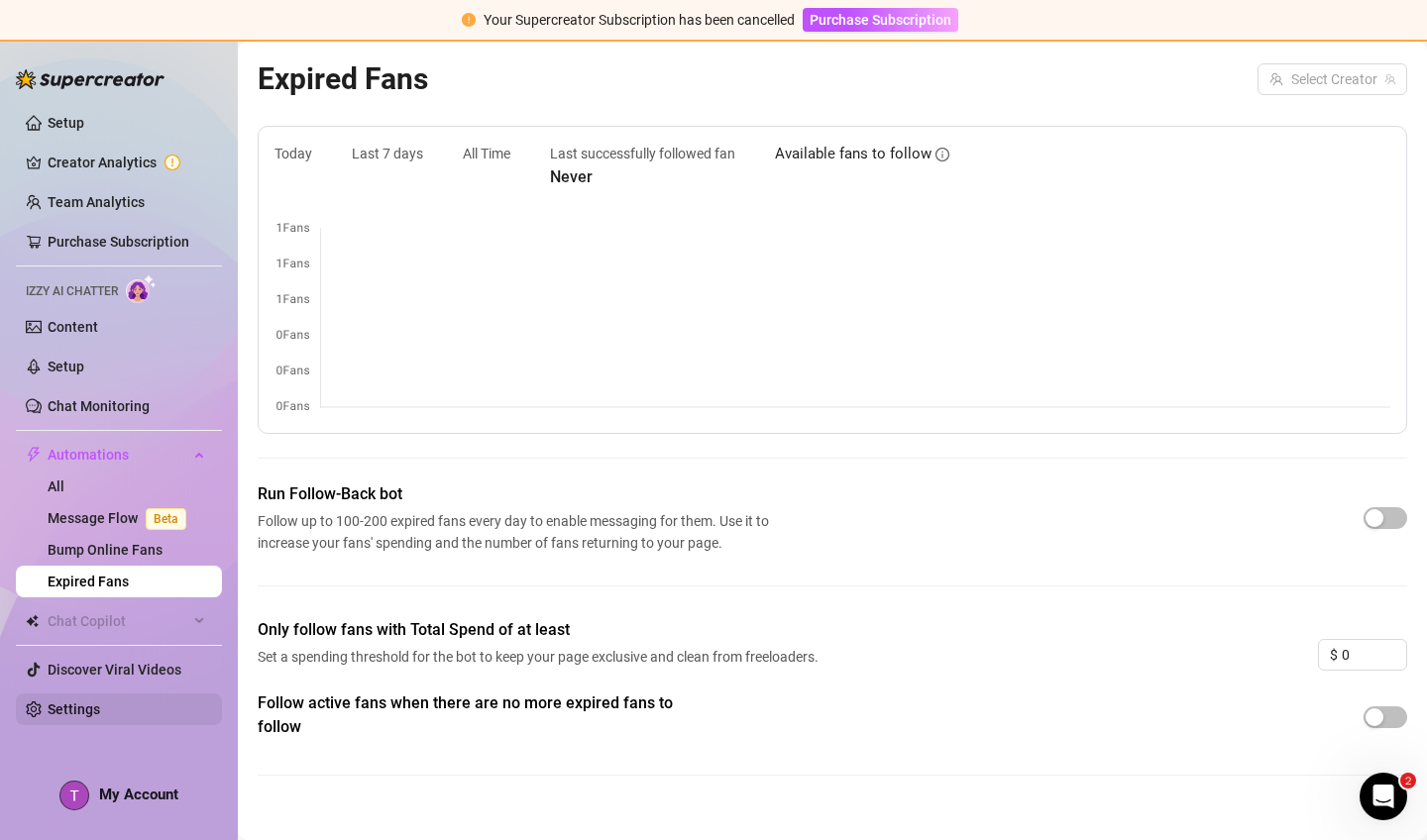 click on "Settings" at bounding box center [73, 709] 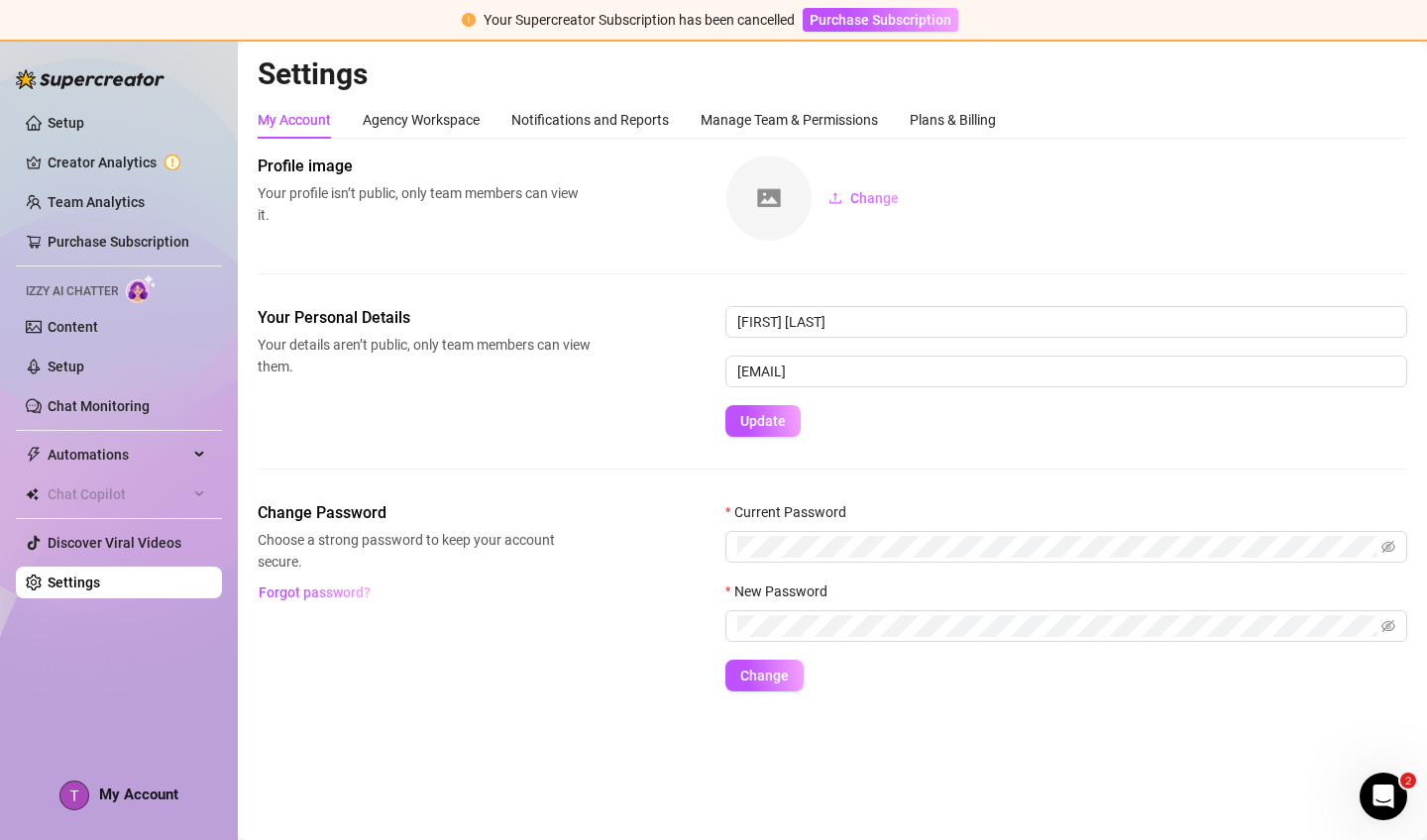 scroll, scrollTop: 0, scrollLeft: 0, axis: both 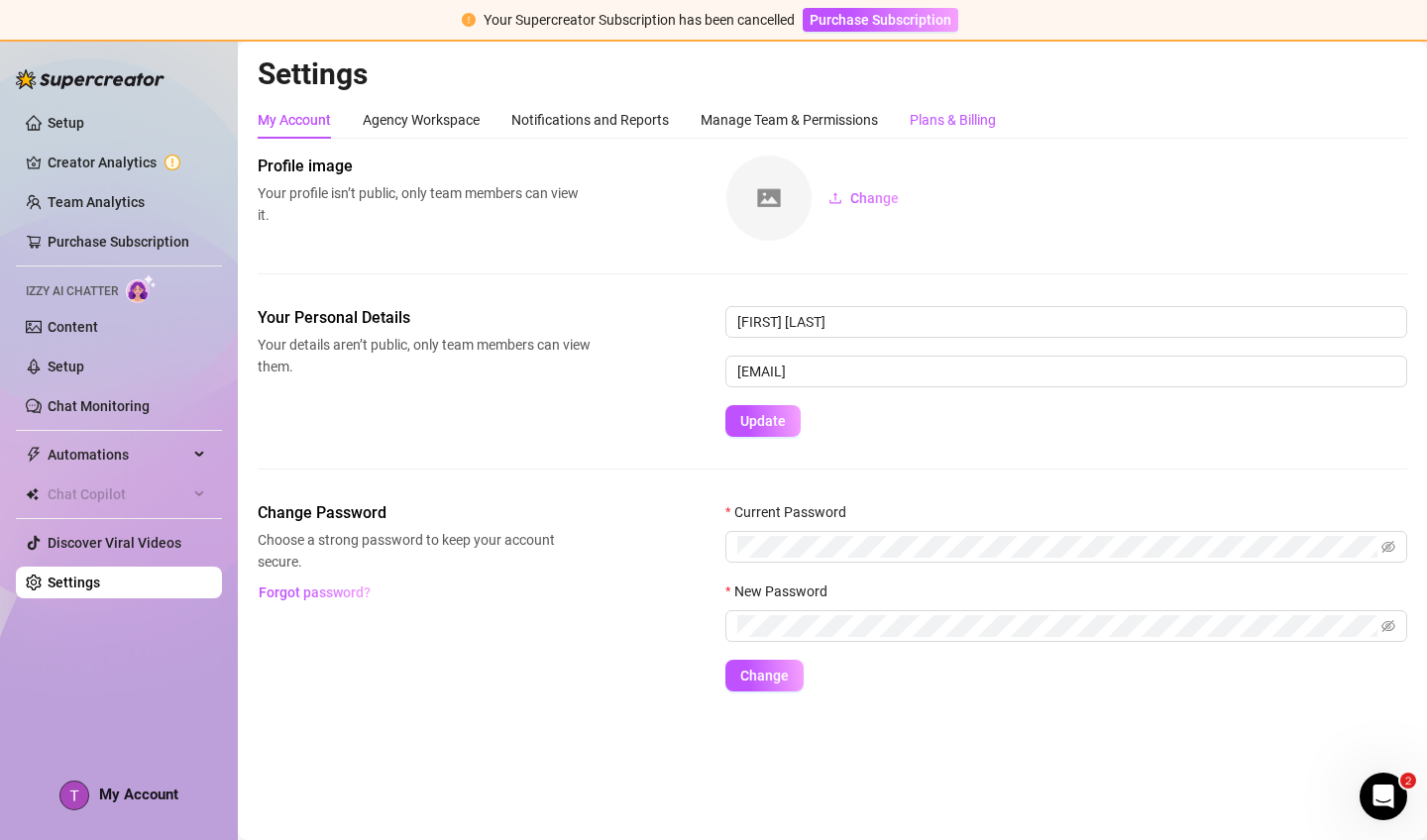 click on "Plans & Billing" at bounding box center (952, 120) 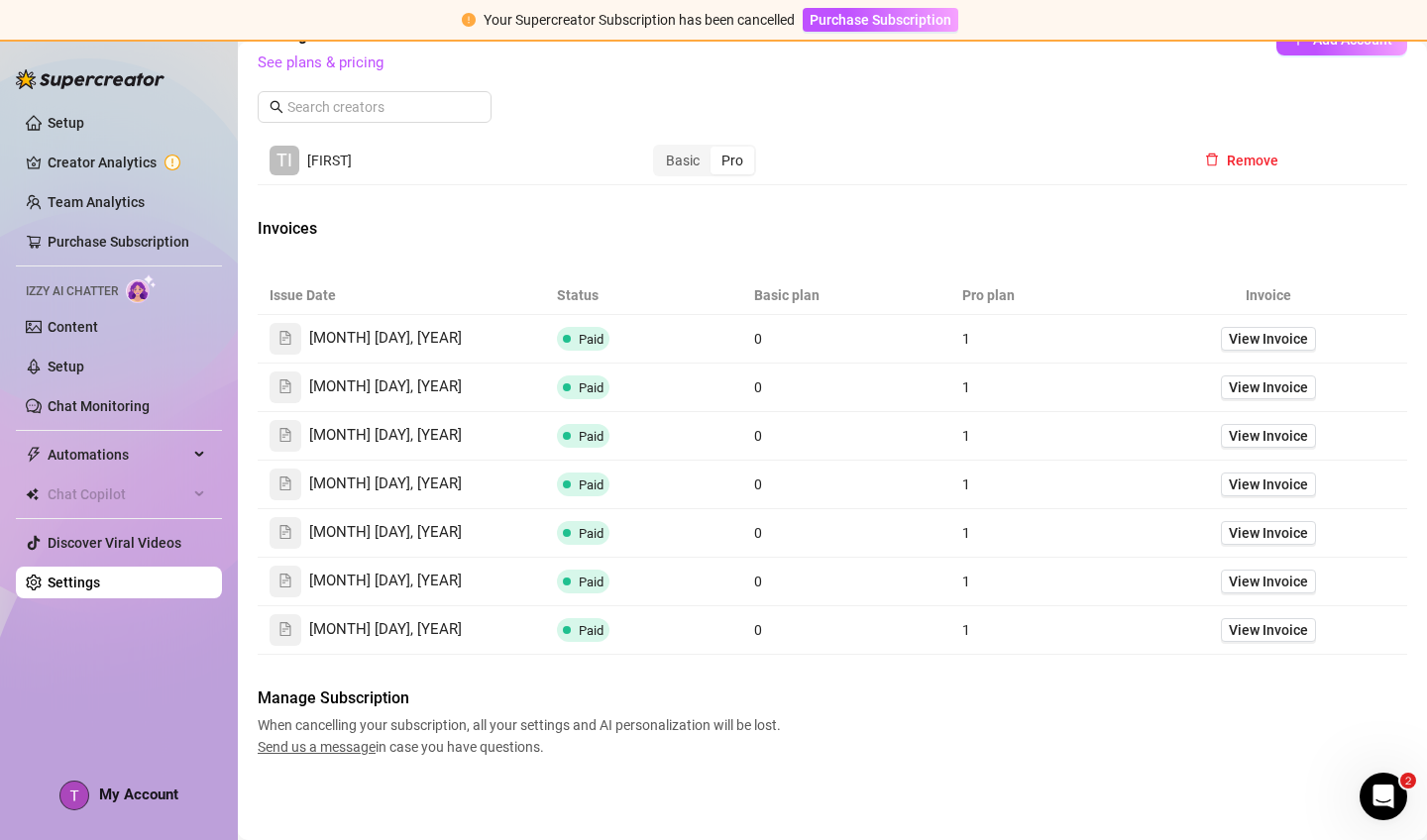 scroll, scrollTop: 546, scrollLeft: 0, axis: vertical 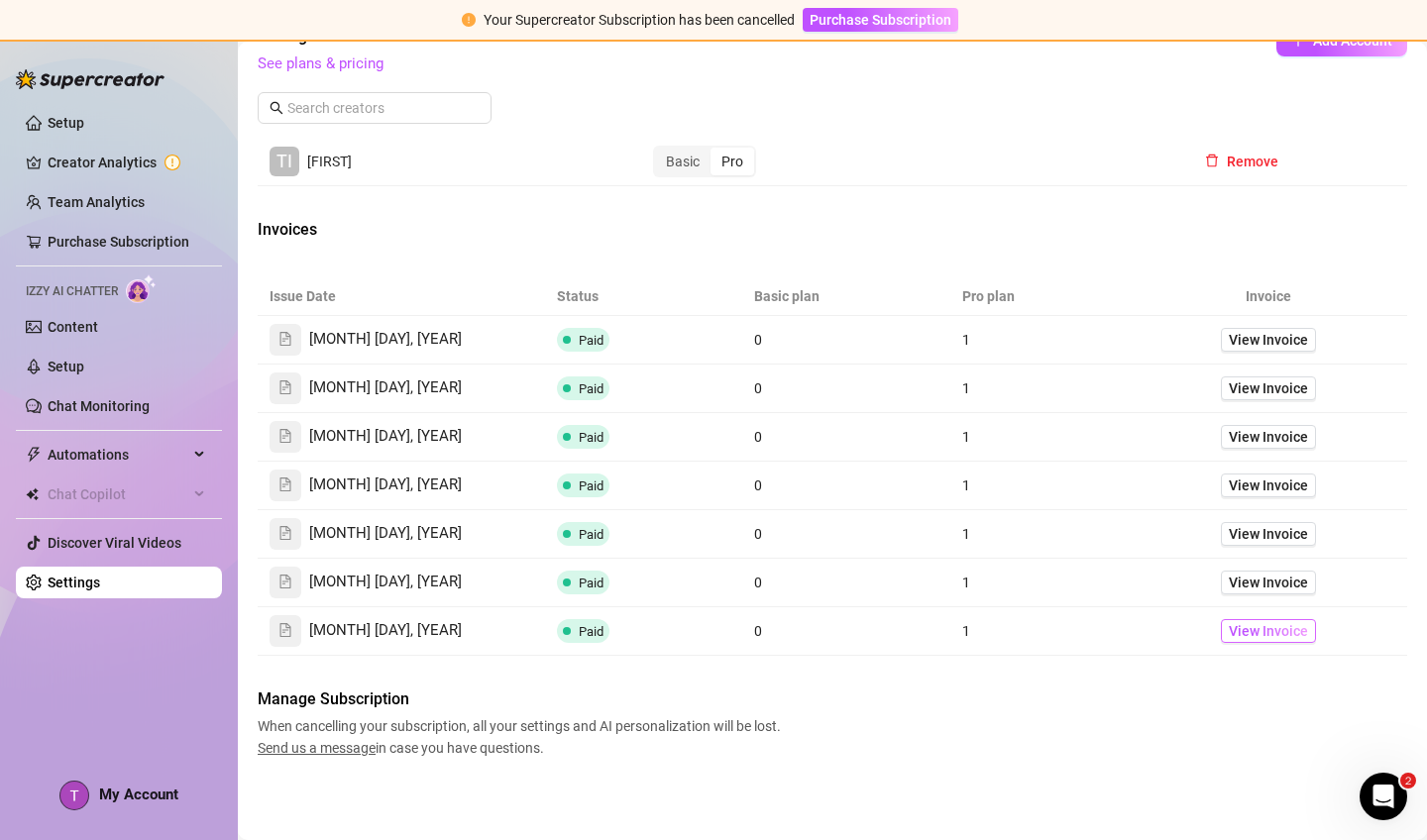 click on "View Invoice" at bounding box center [1268, 631] 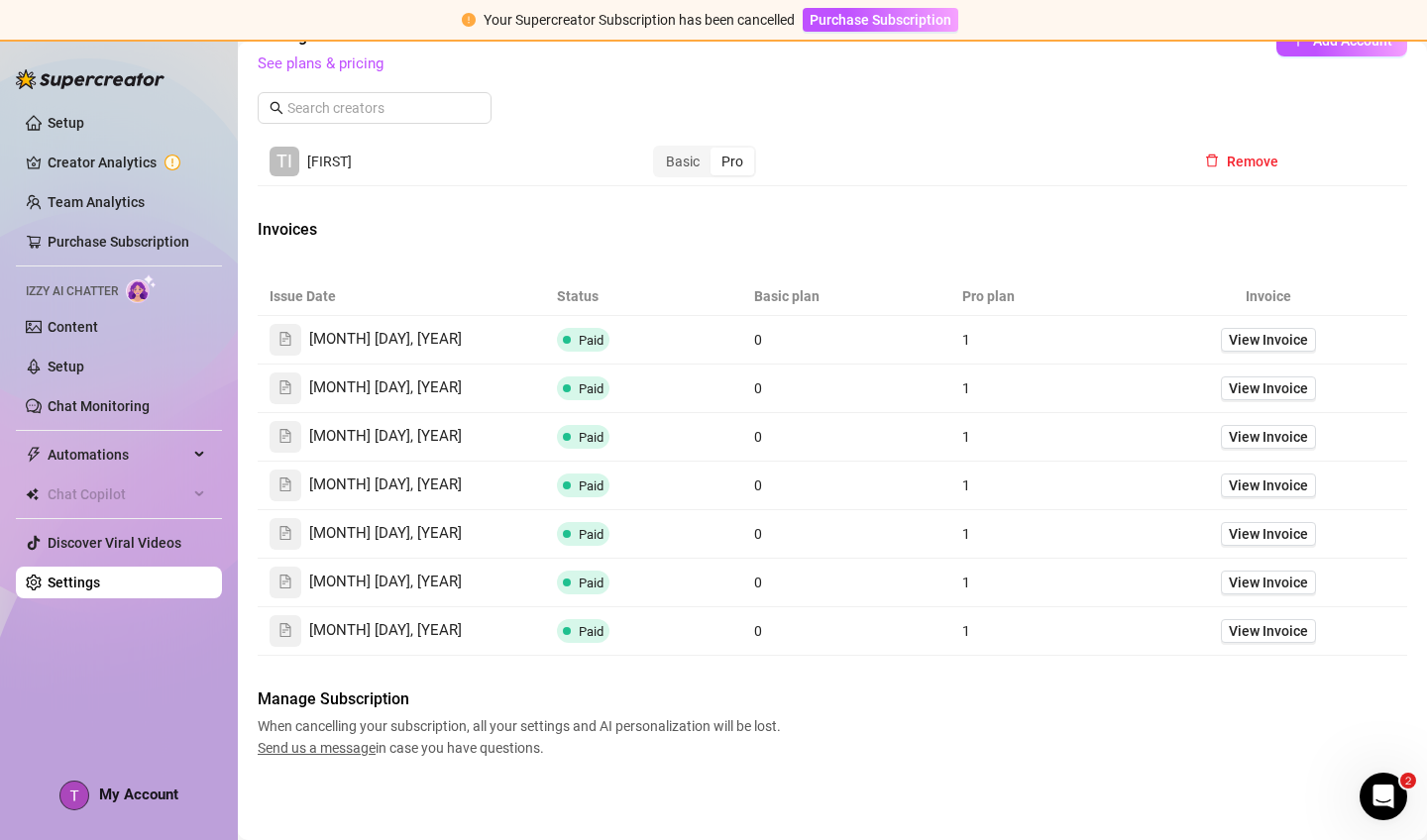 scroll, scrollTop: 0, scrollLeft: 0, axis: both 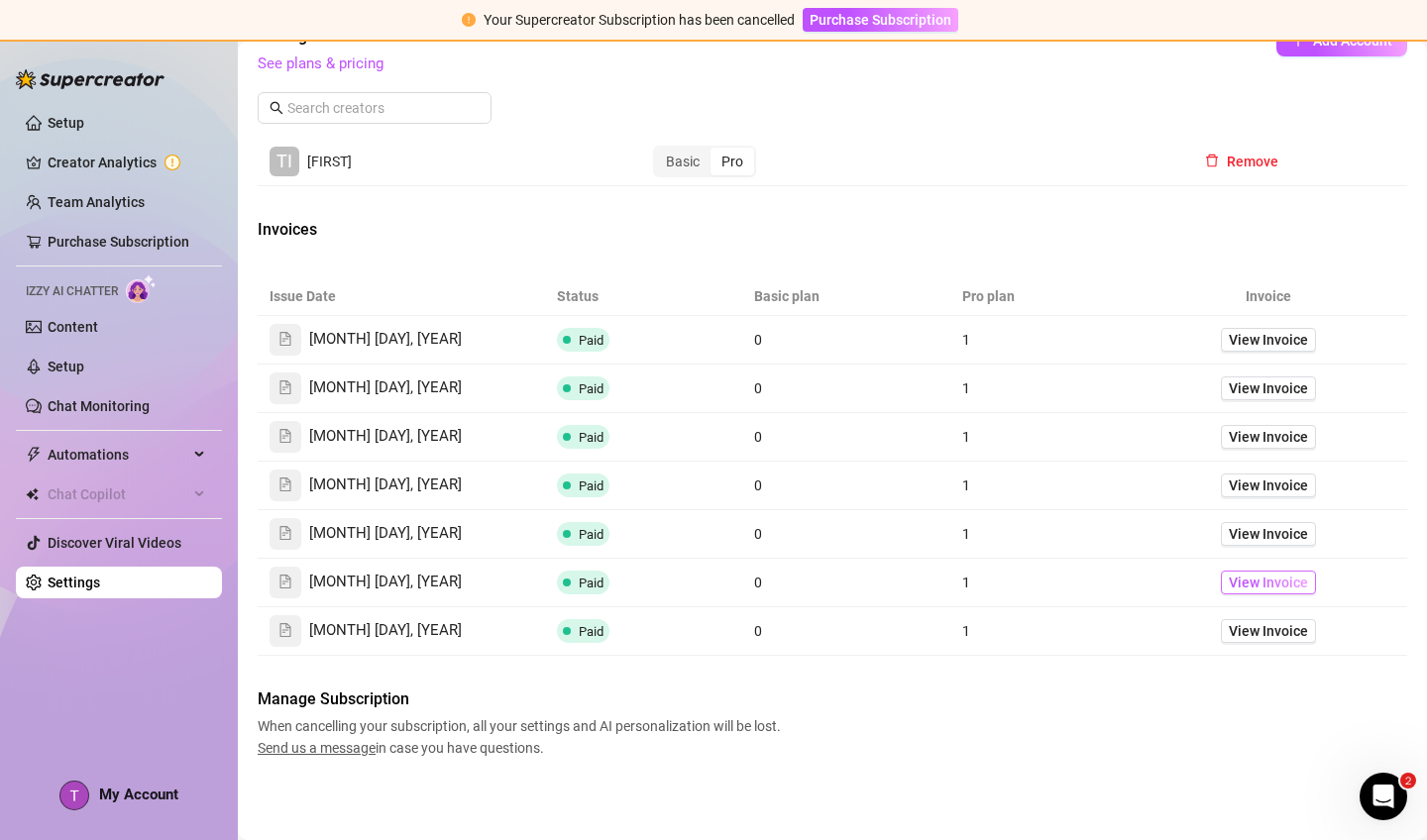 click on "View Invoice" at bounding box center [1268, 582] 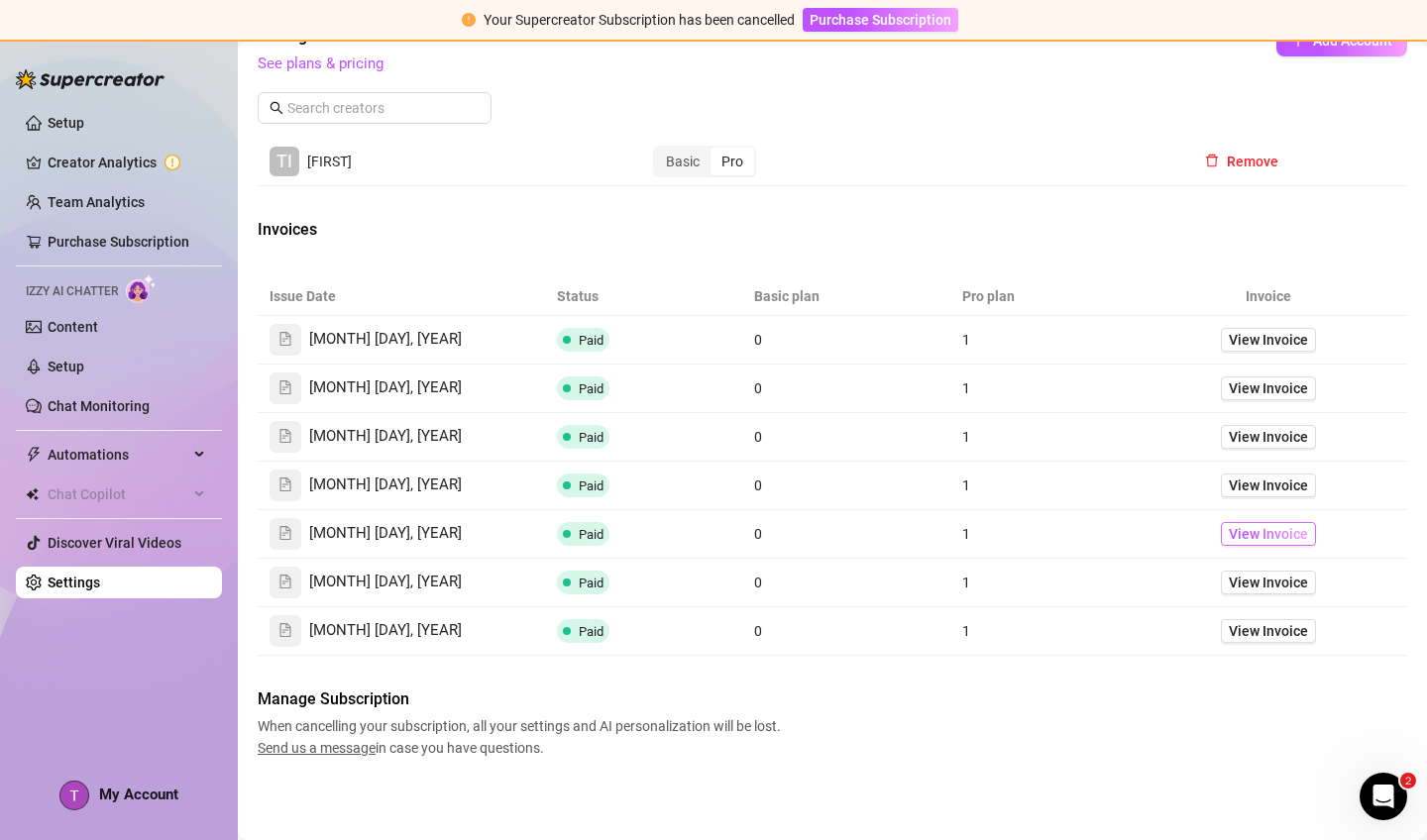 click on "View Invoice" at bounding box center [1268, 534] 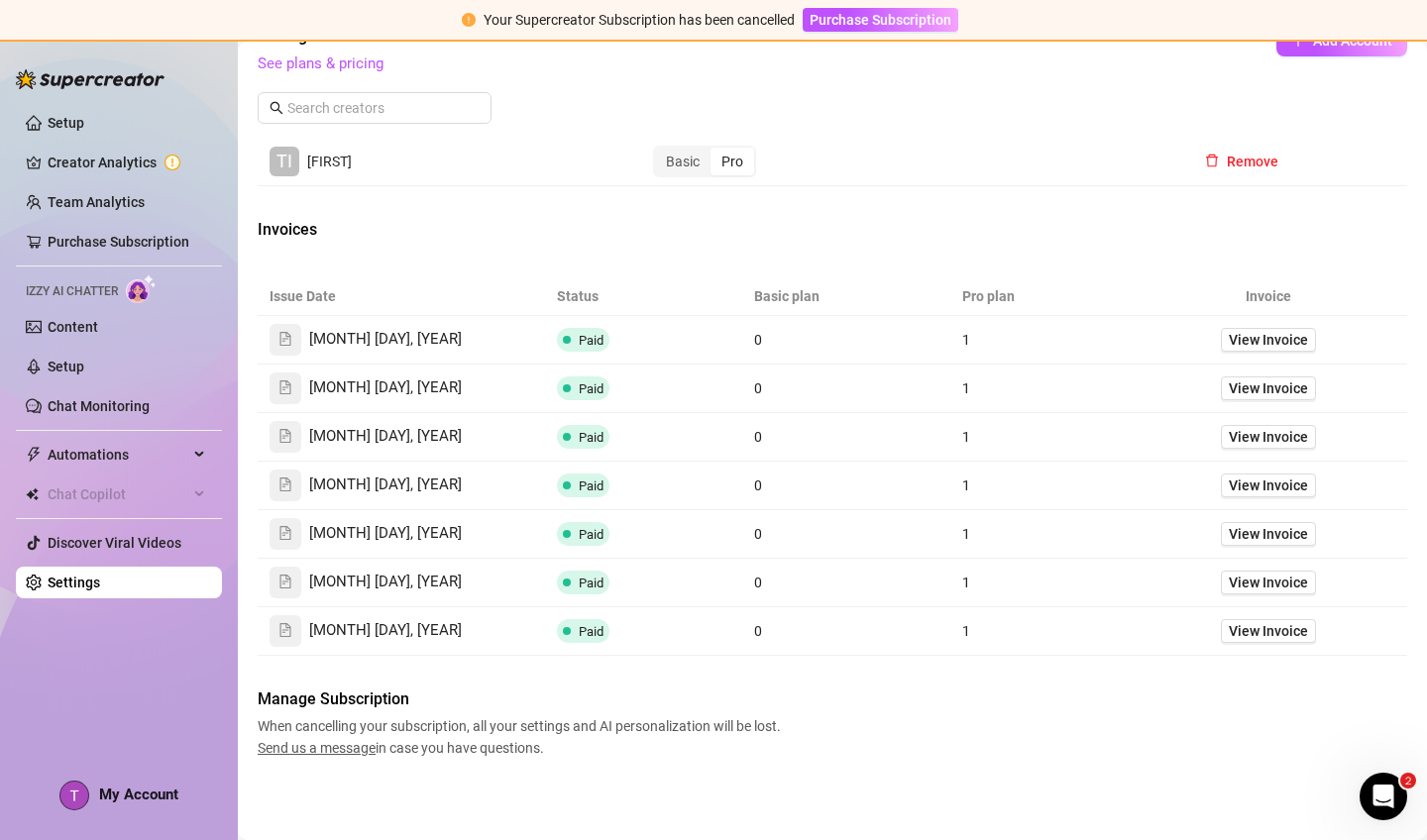 scroll, scrollTop: 0, scrollLeft: 0, axis: both 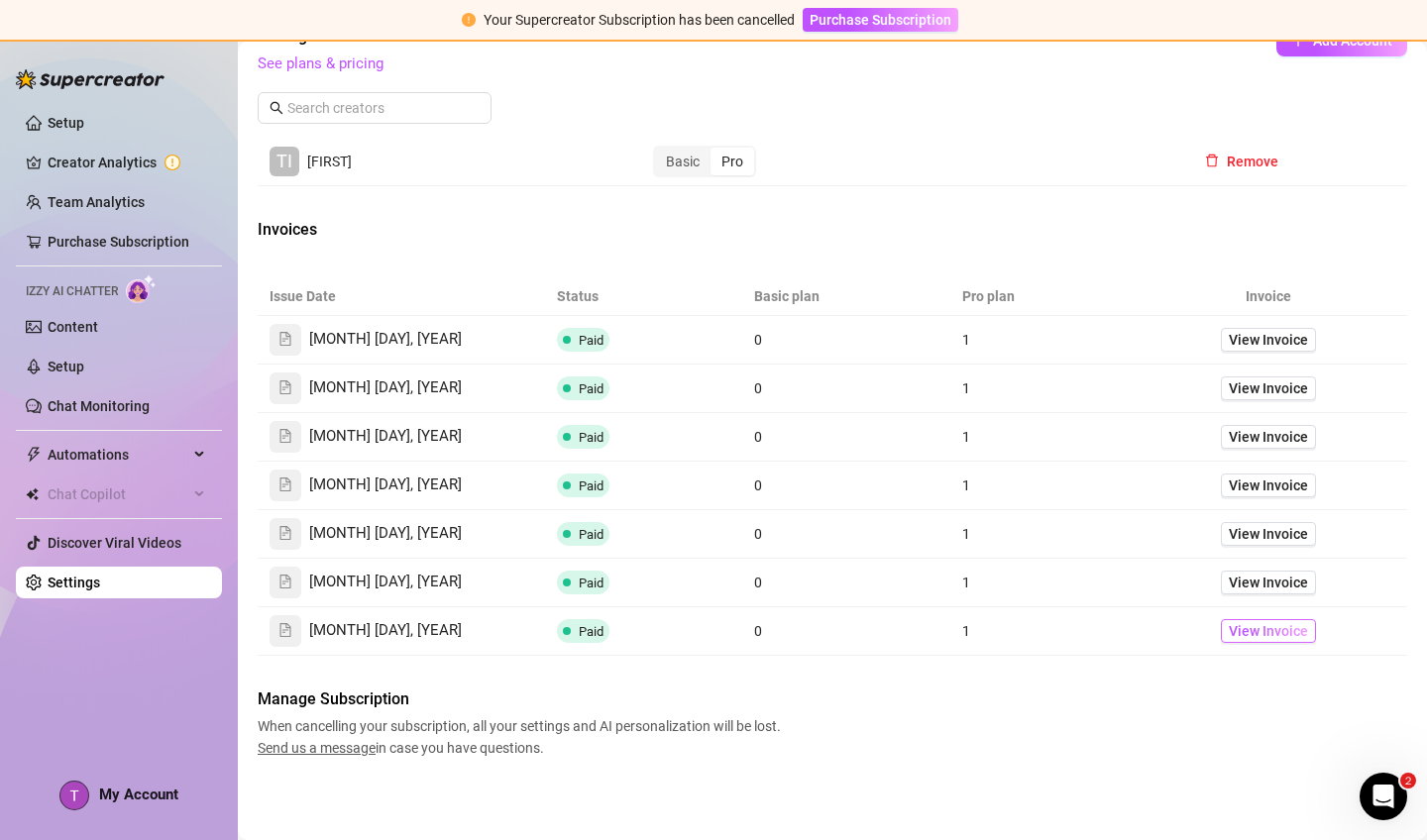 click on "View Invoice" at bounding box center [1268, 631] 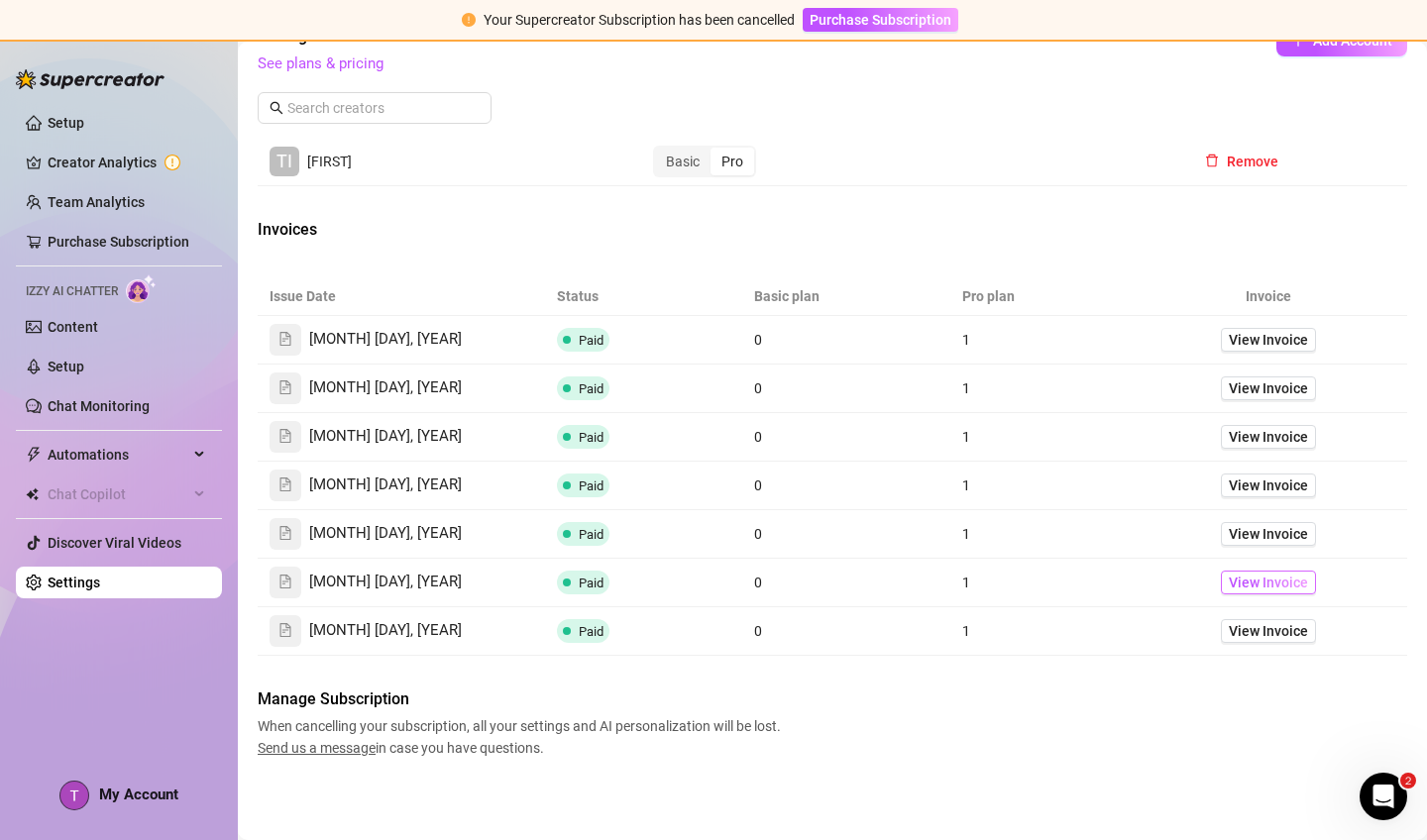 click on "View Invoice" at bounding box center [1268, 582] 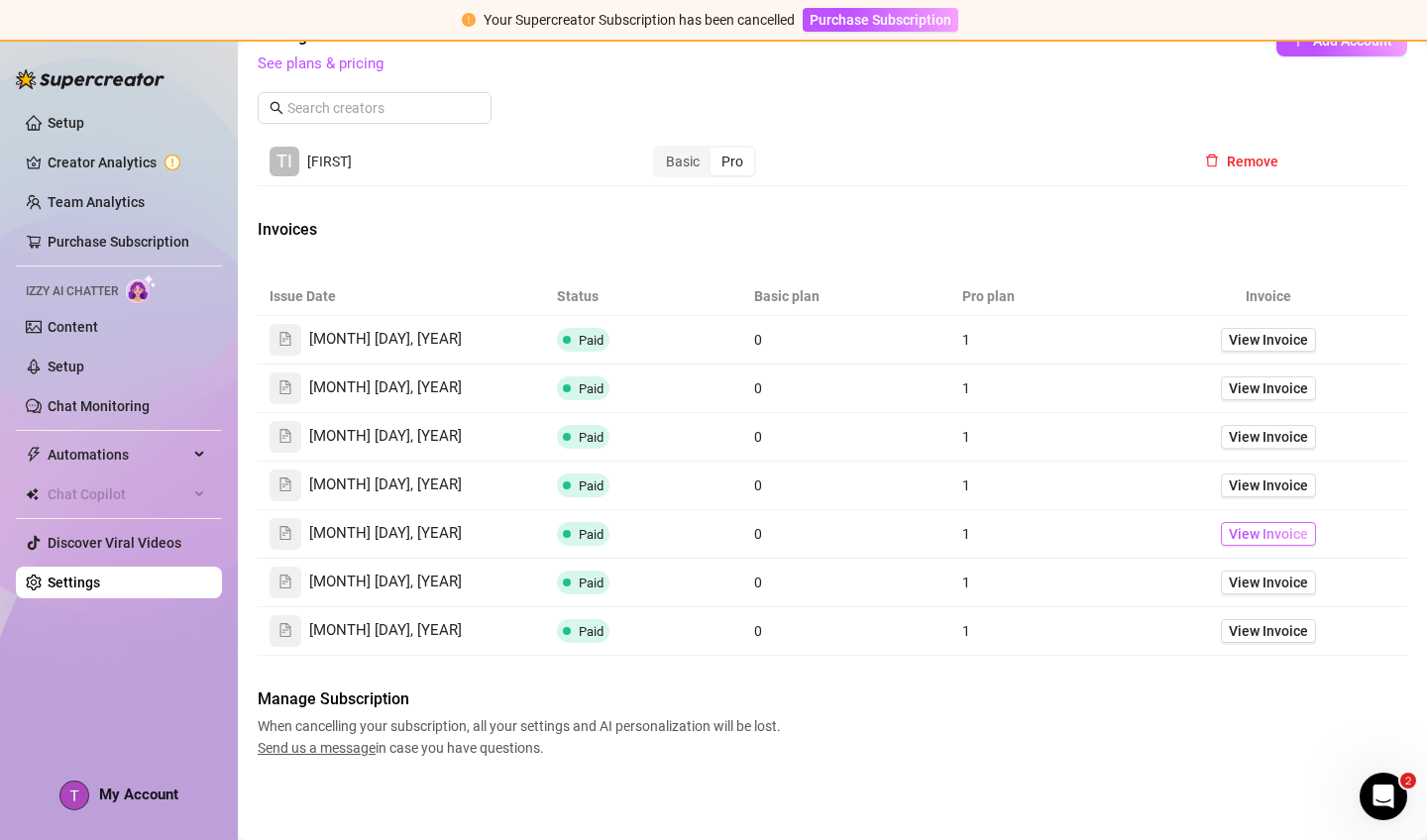 click on "View Invoice" at bounding box center [1268, 534] 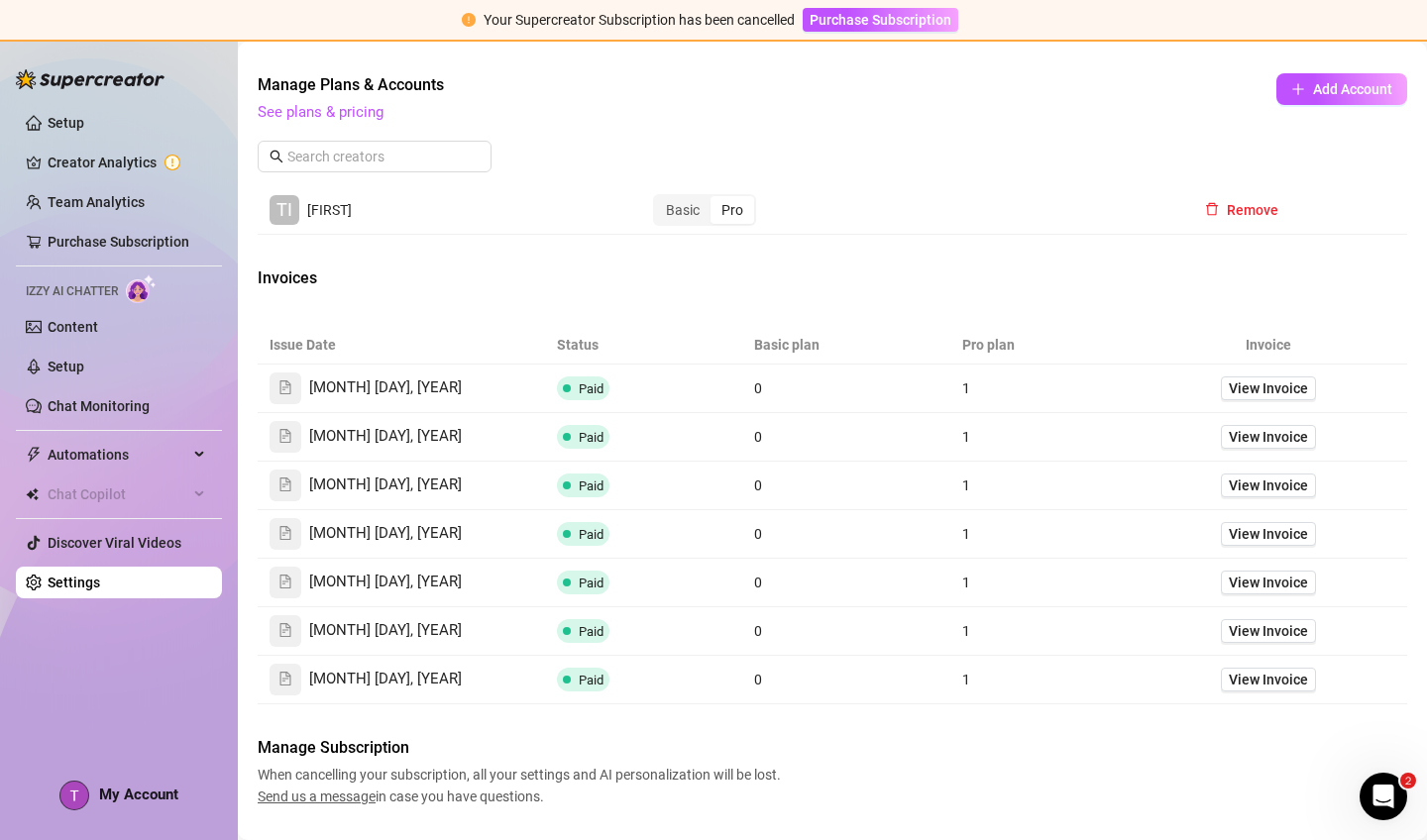 scroll, scrollTop: 486, scrollLeft: 0, axis: vertical 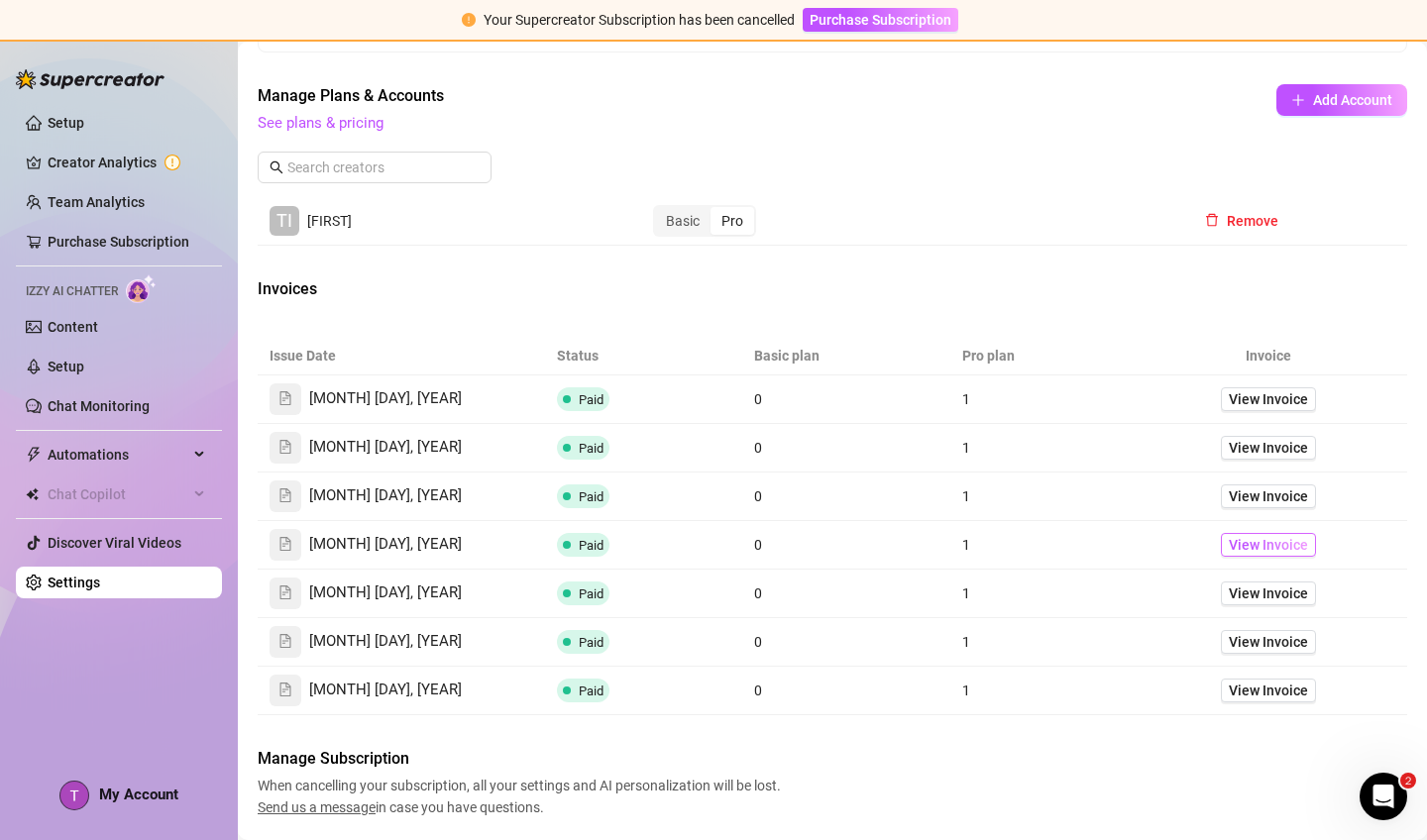 click on "View Invoice" at bounding box center [1268, 545] 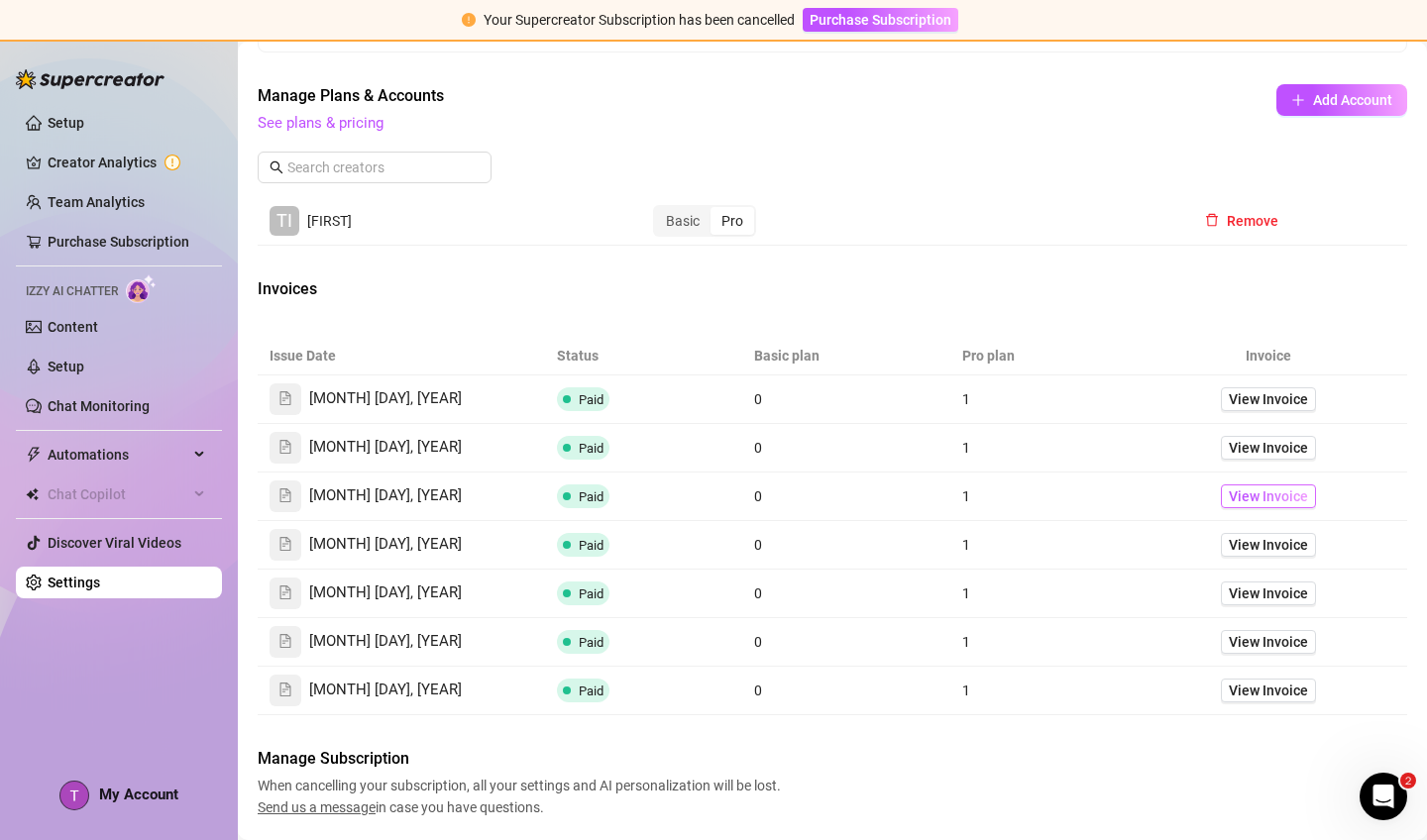 click on "View Invoice" at bounding box center [1268, 496] 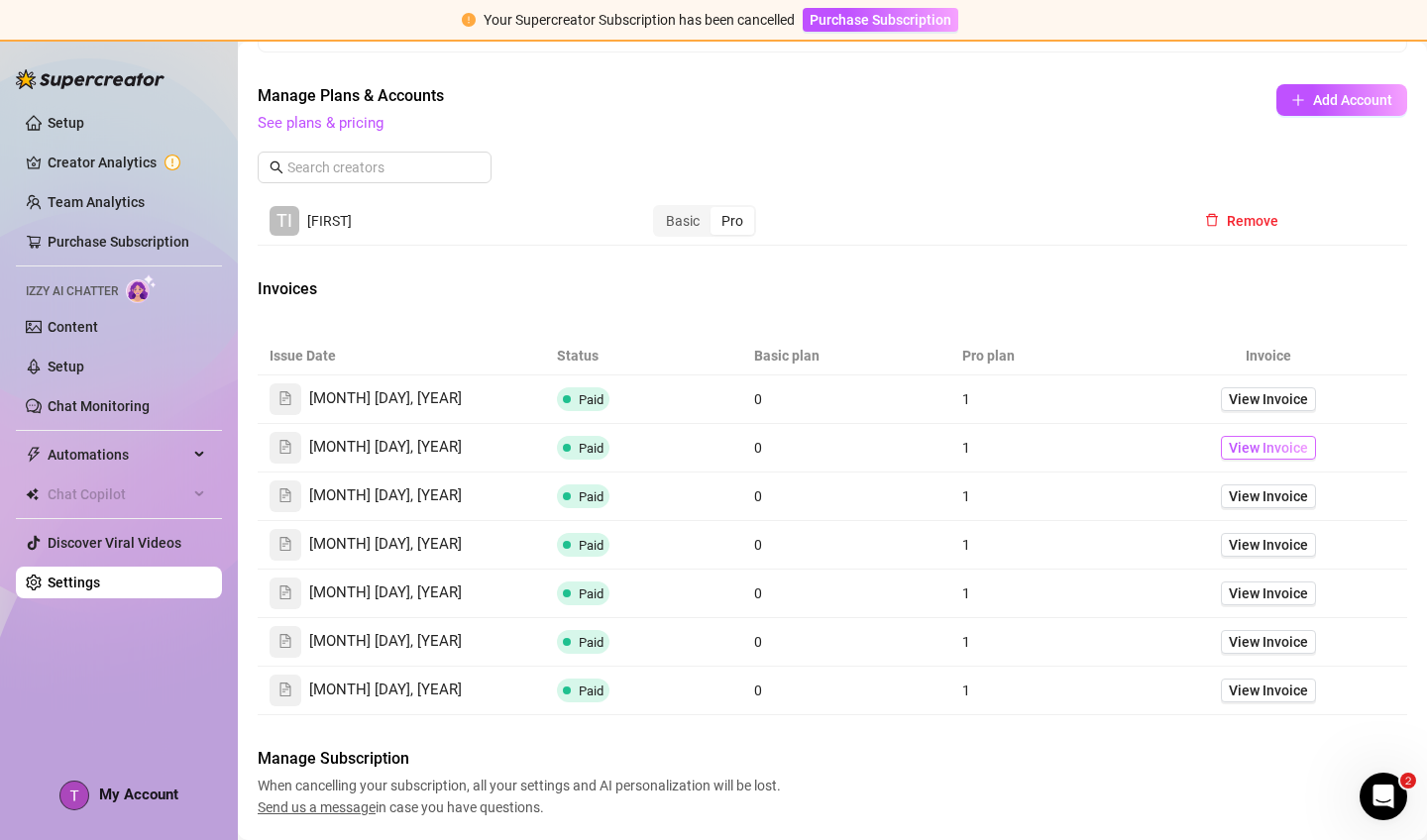 click on "View Invoice" at bounding box center (1268, 448) 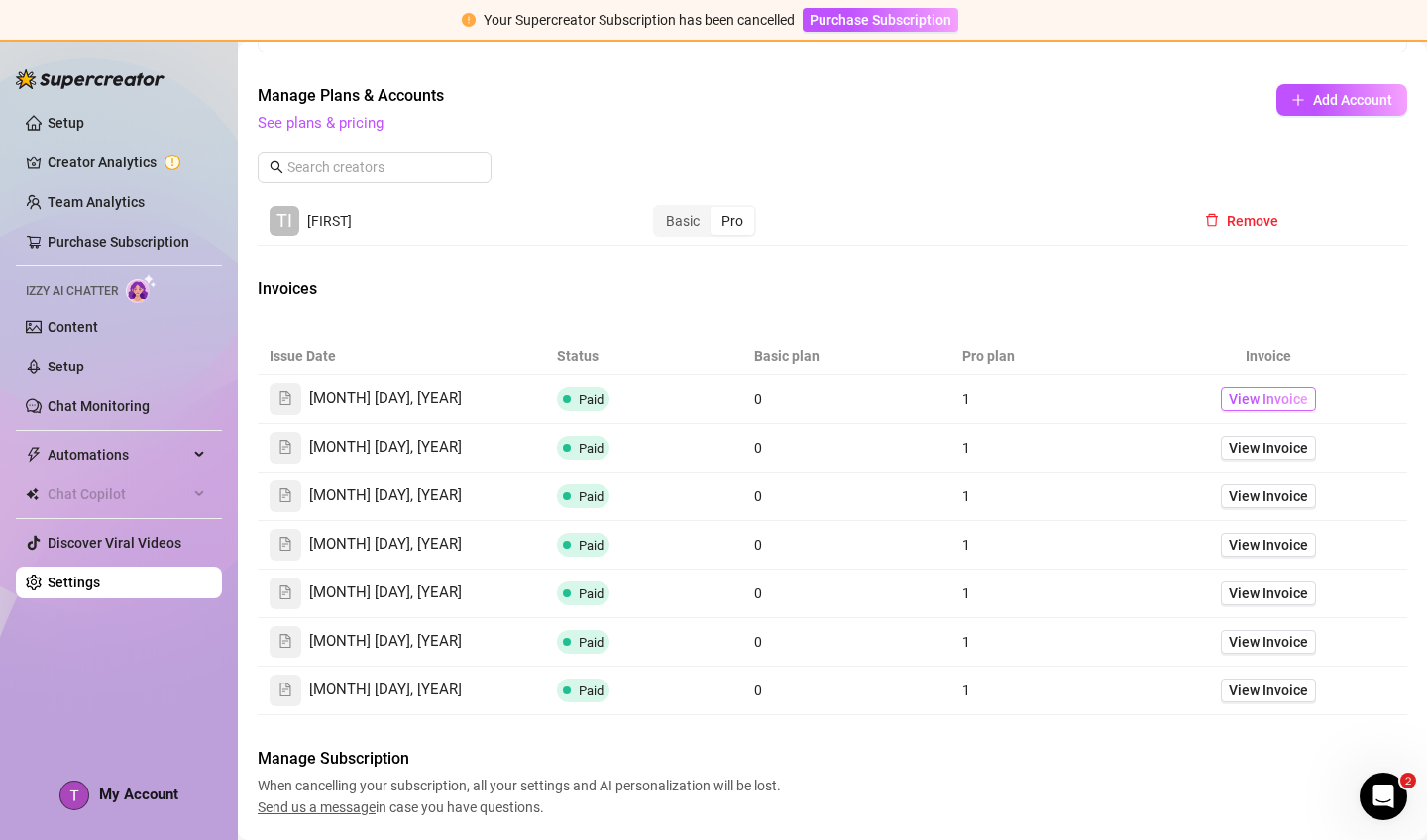 click on "View Invoice" at bounding box center [1268, 399] 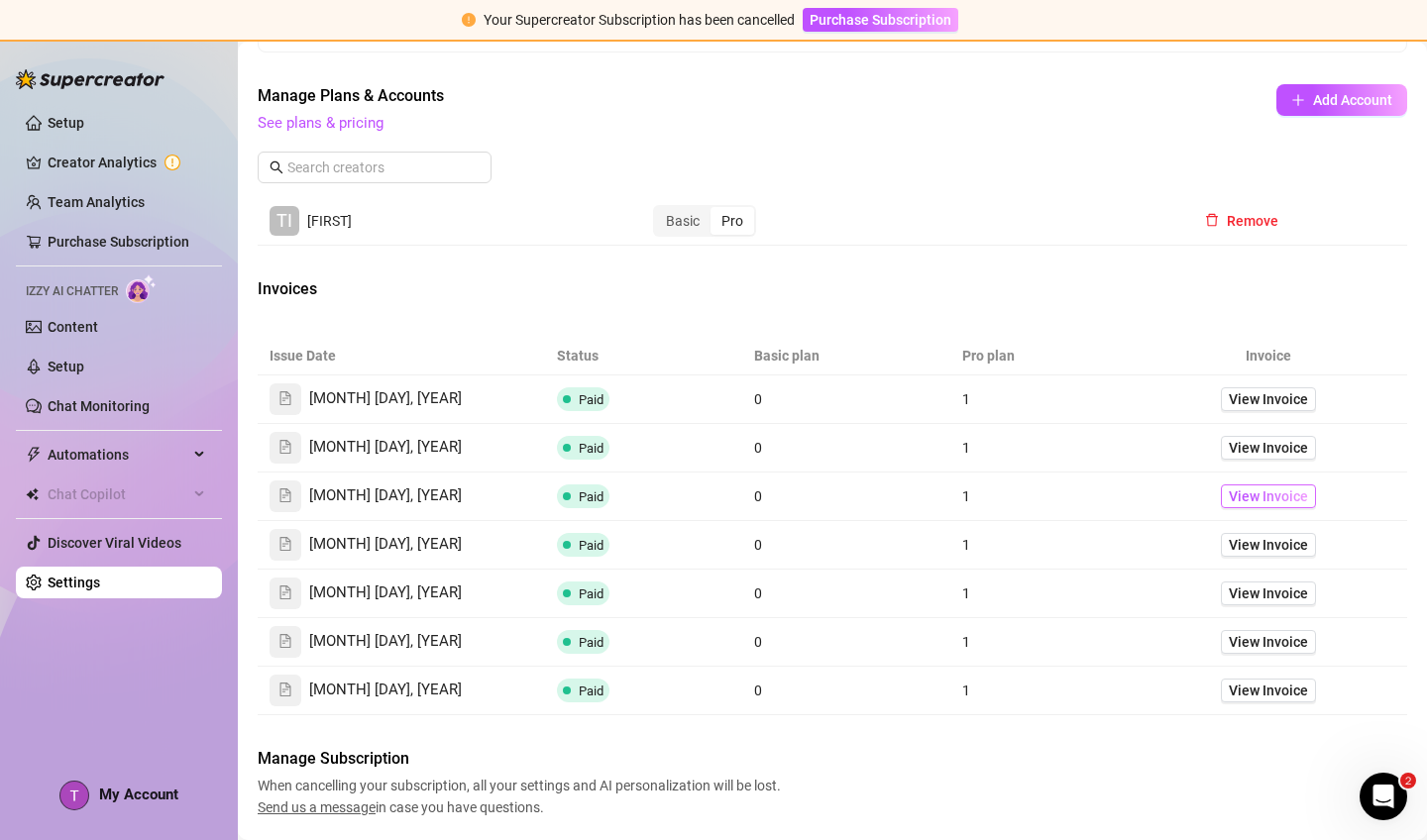click on "View Invoice" at bounding box center [1268, 496] 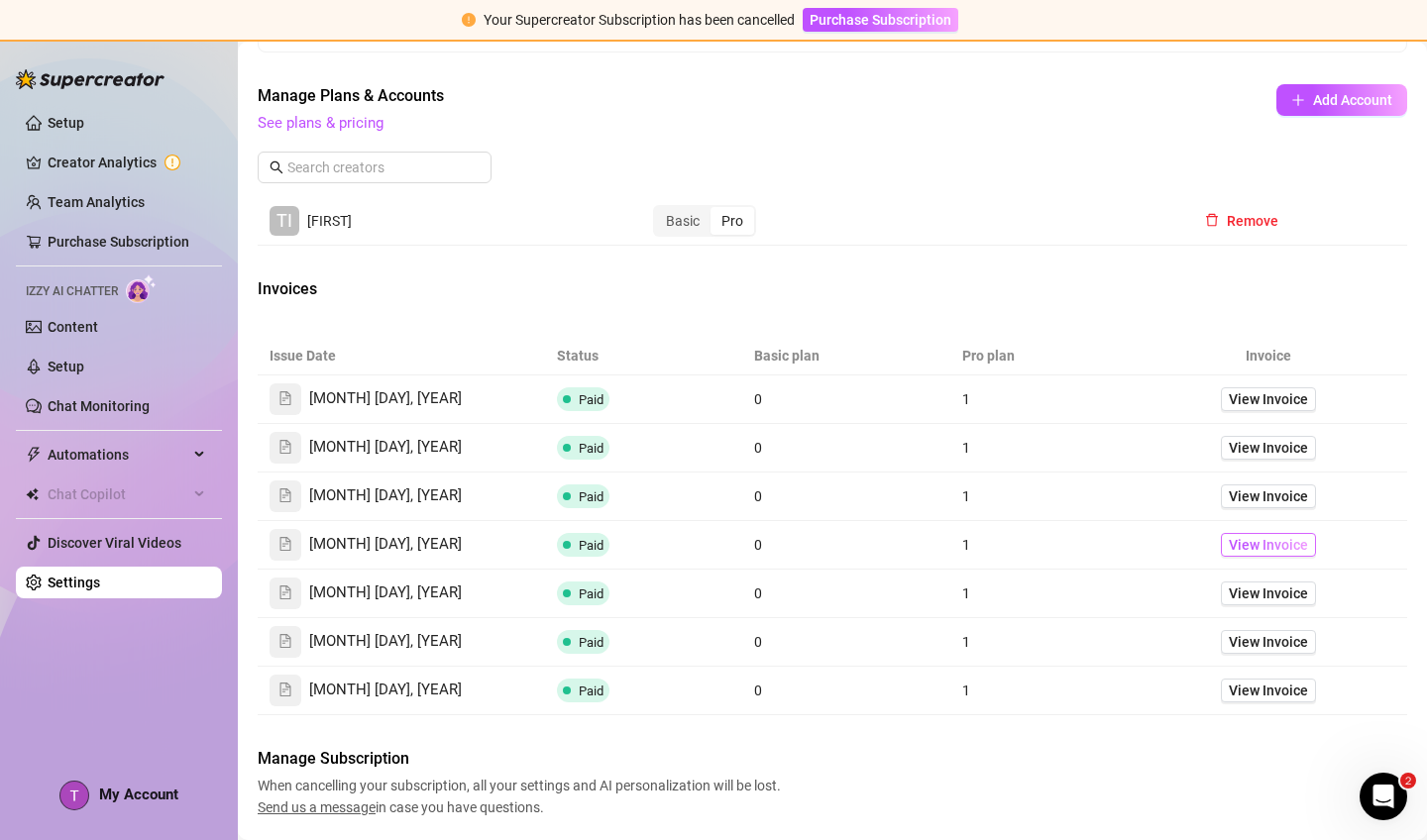 click on "View Invoice" at bounding box center [1268, 545] 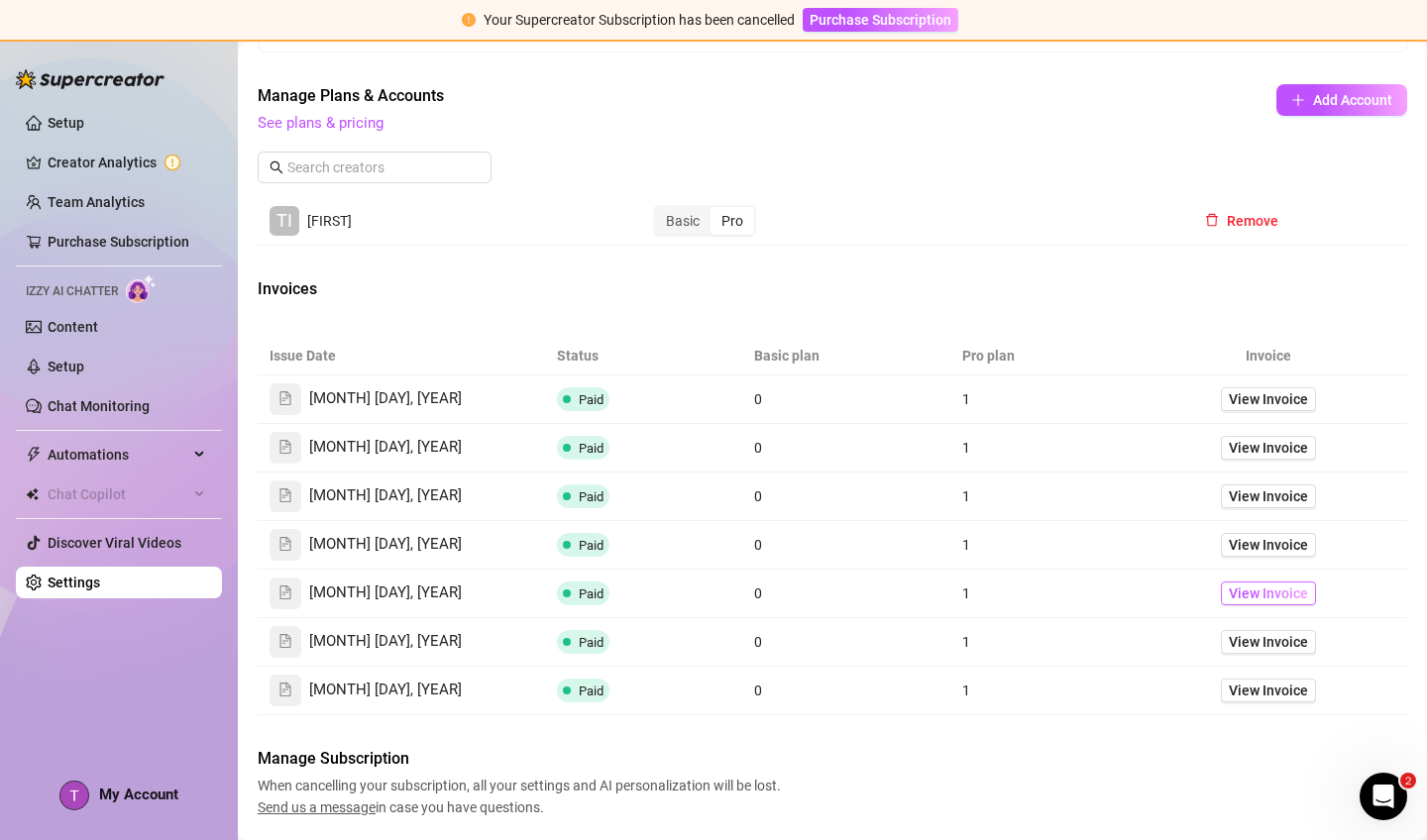 click on "View Invoice" at bounding box center (1268, 593) 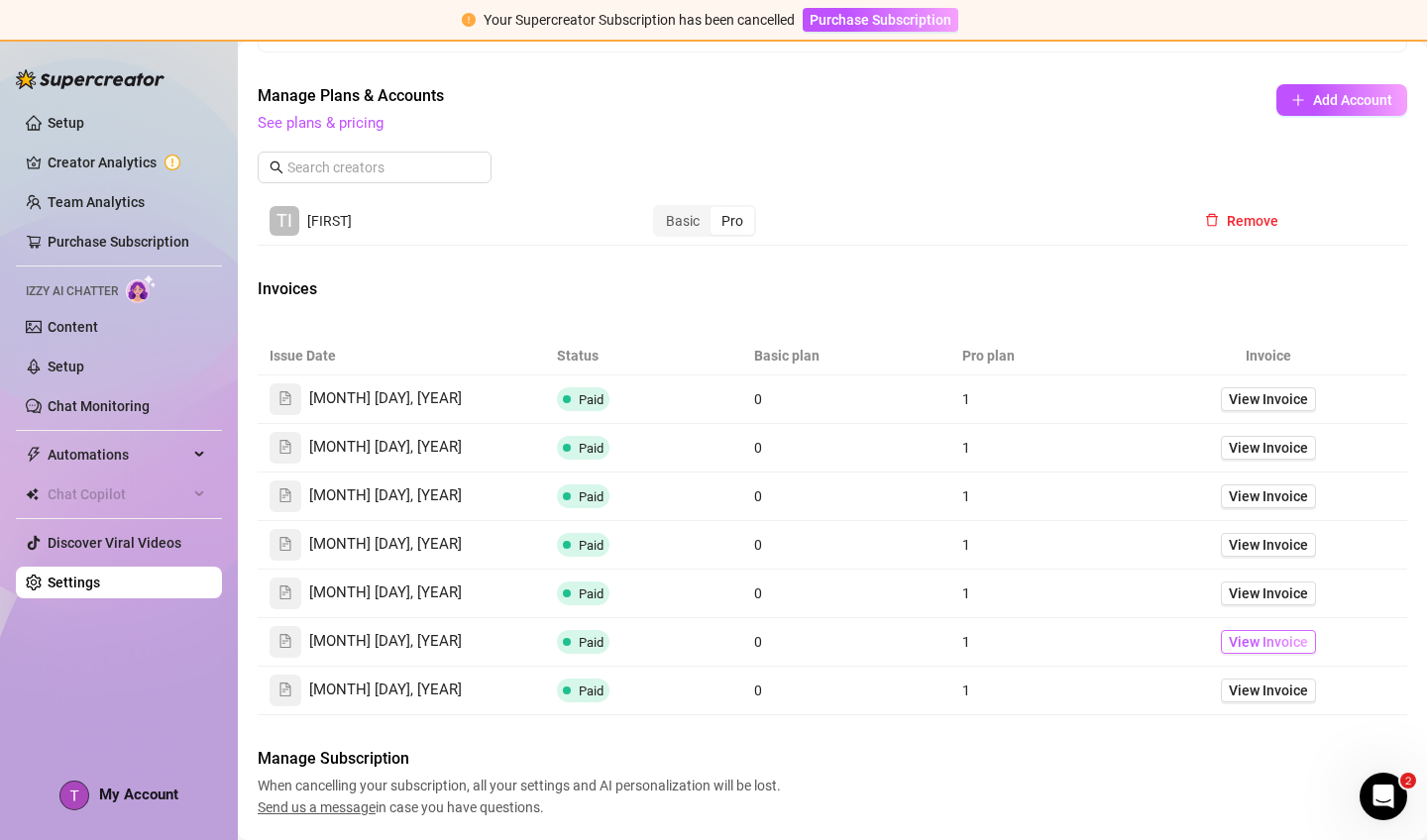 click on "View Invoice" at bounding box center [1268, 642] 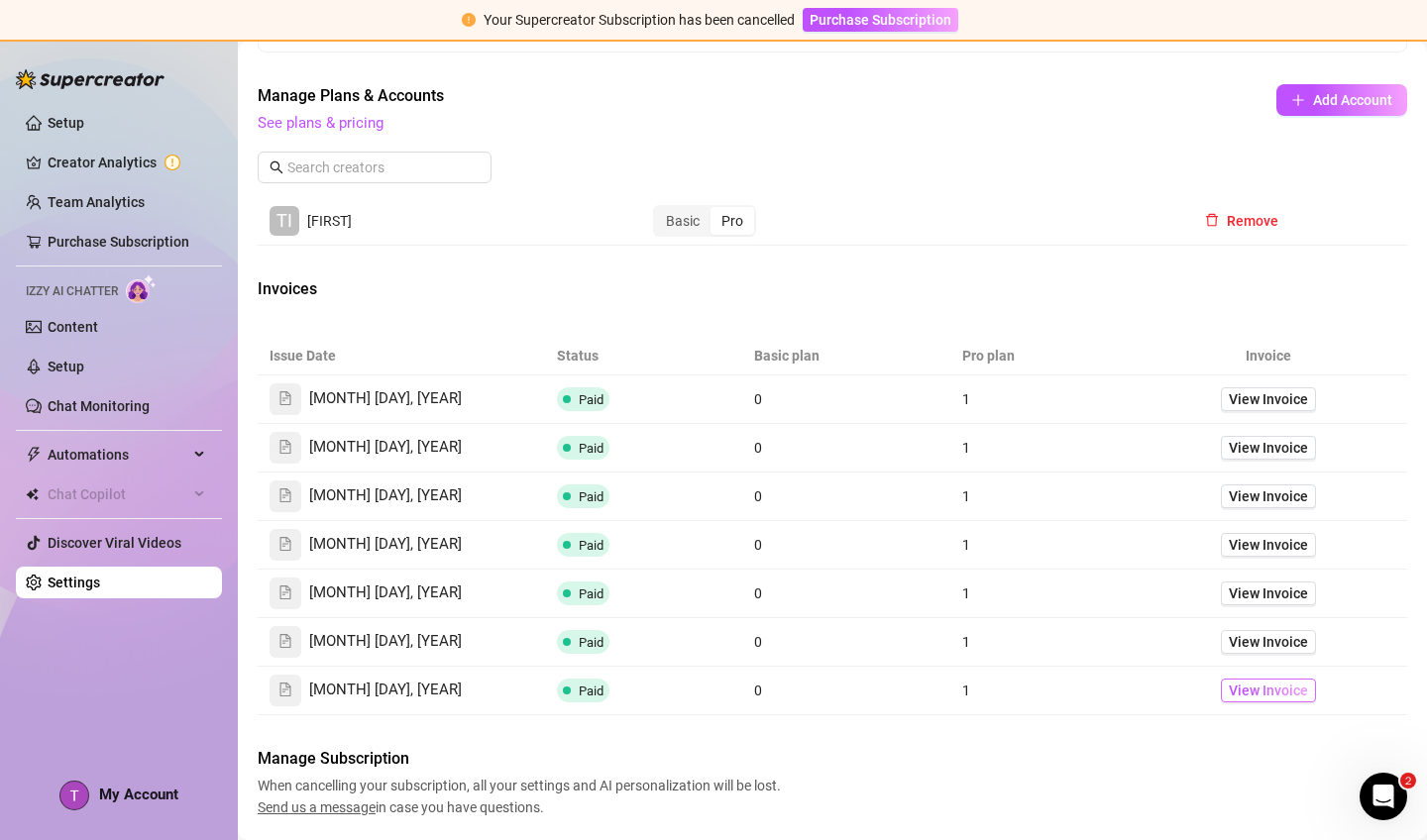 click on "View Invoice" at bounding box center (1268, 690) 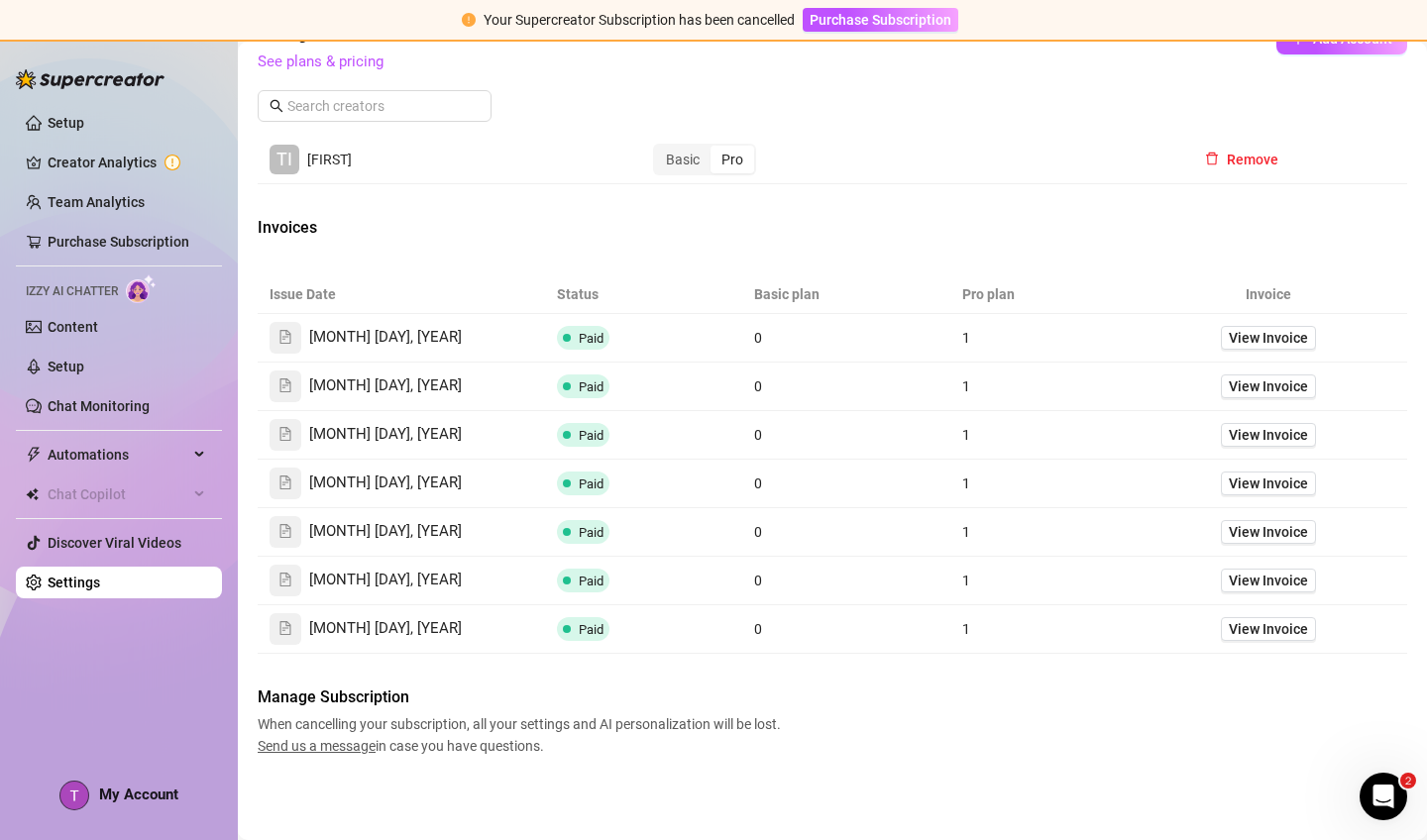 scroll, scrollTop: 546, scrollLeft: 0, axis: vertical 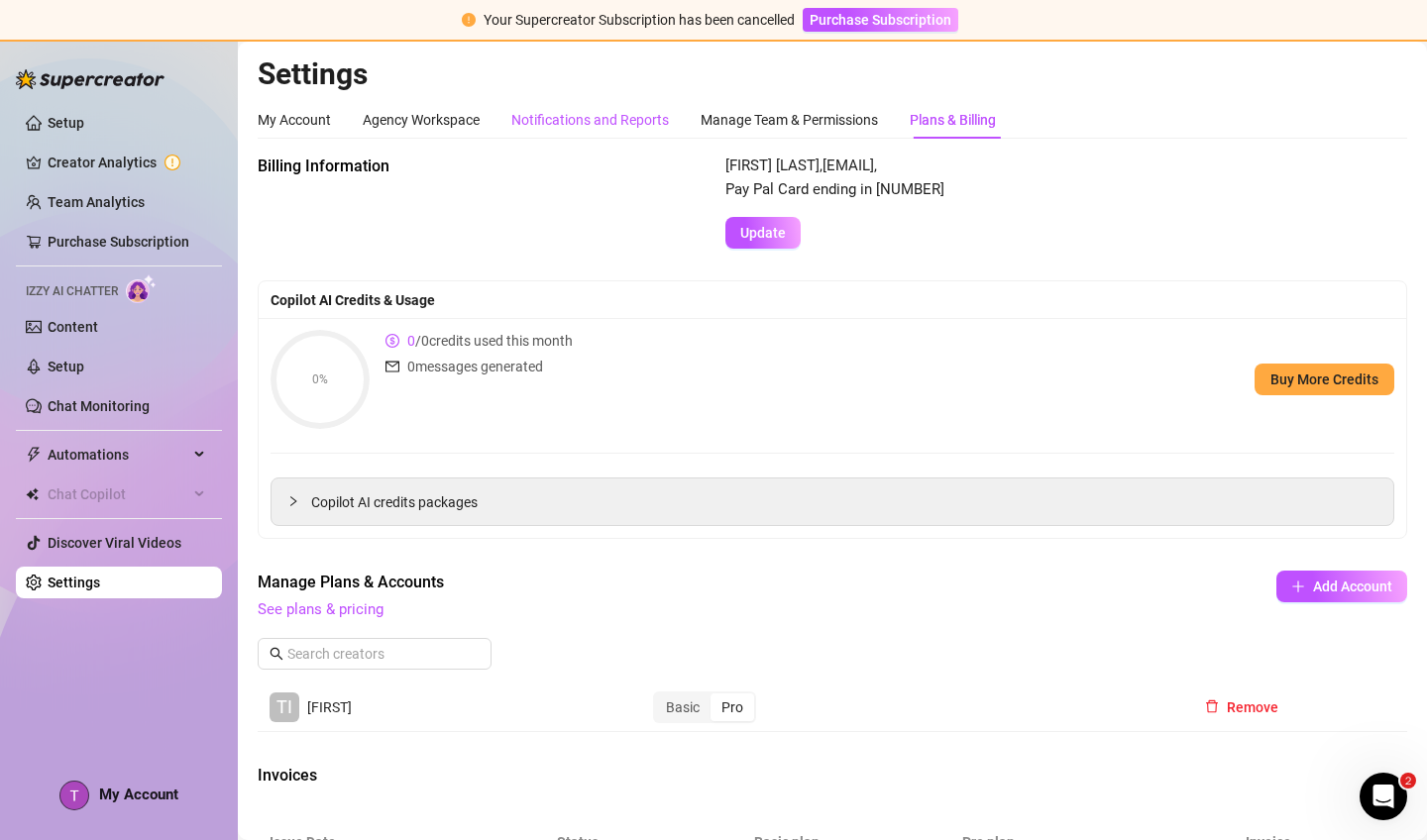 click on "Notifications and Reports" at bounding box center [590, 120] 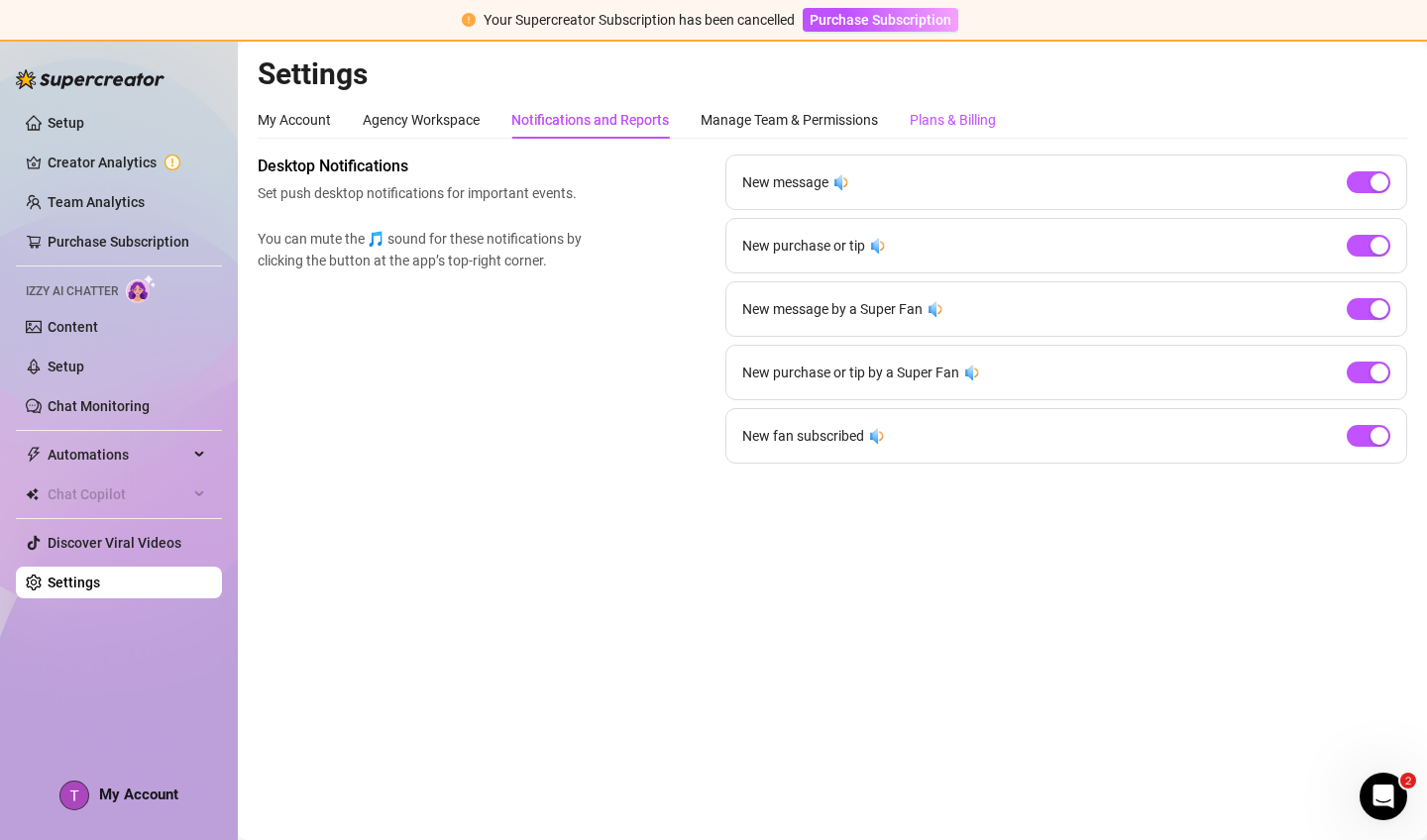 click on "Plans & Billing" at bounding box center [952, 120] 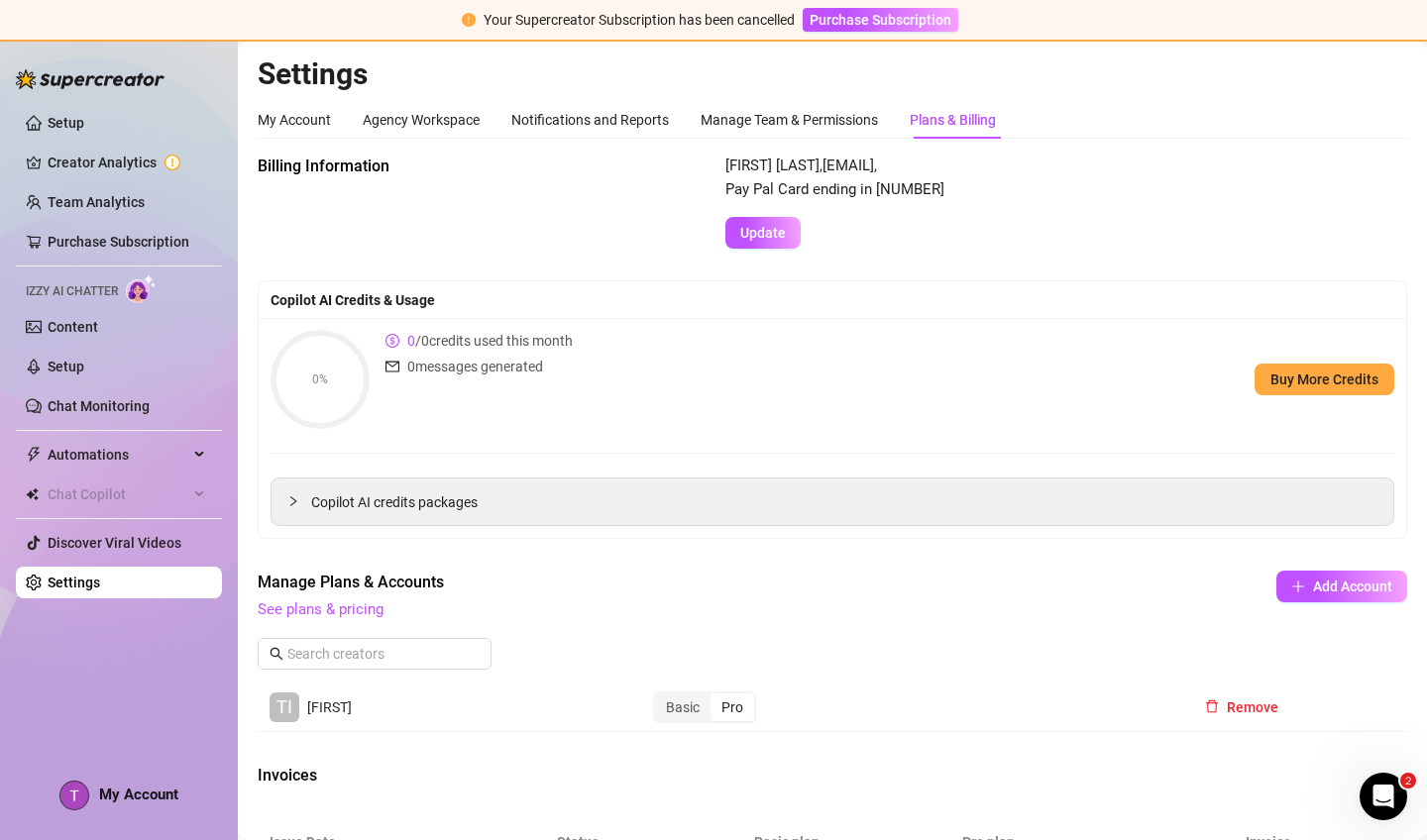 scroll, scrollTop: 0, scrollLeft: 0, axis: both 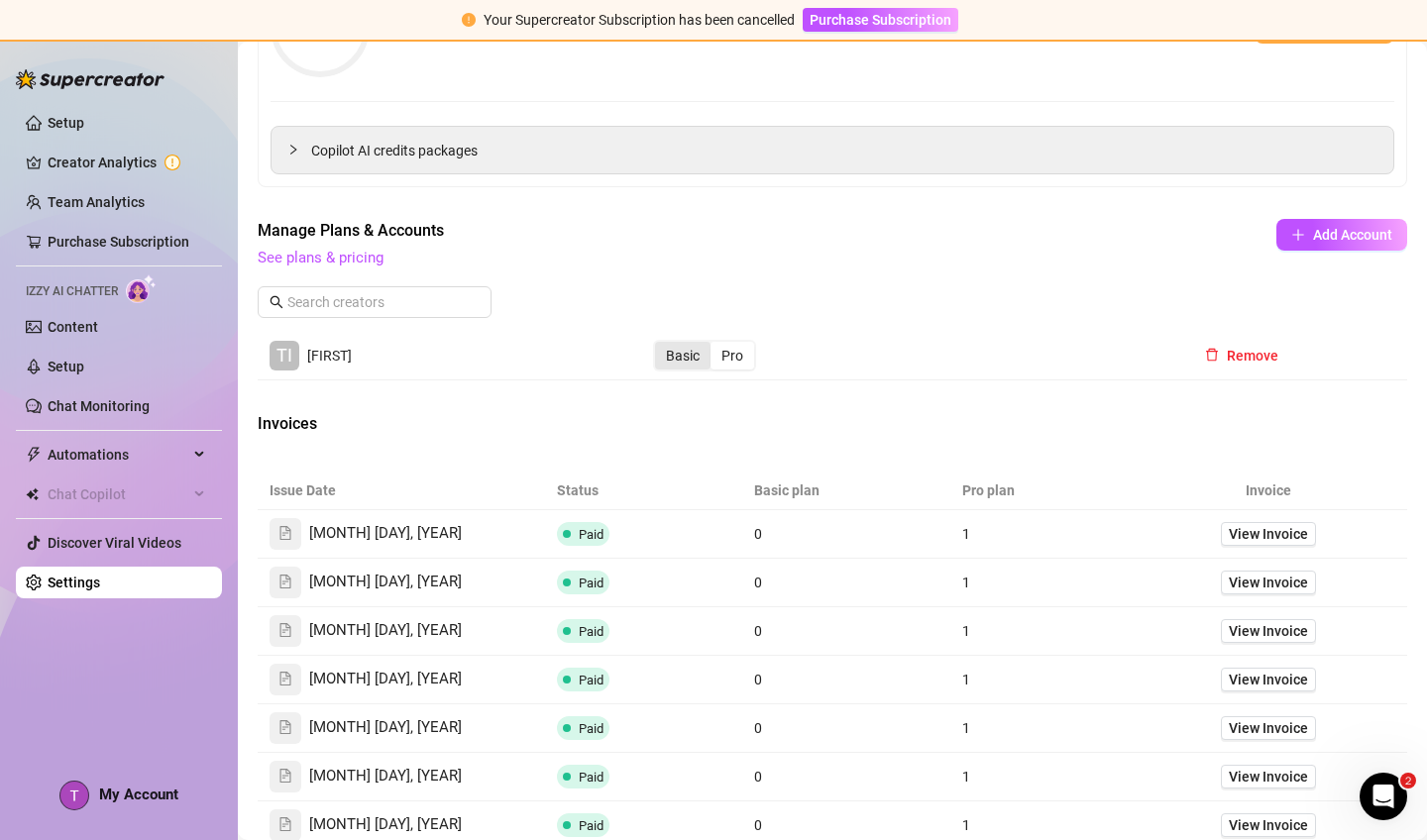 click on "Basic" at bounding box center (683, 356) 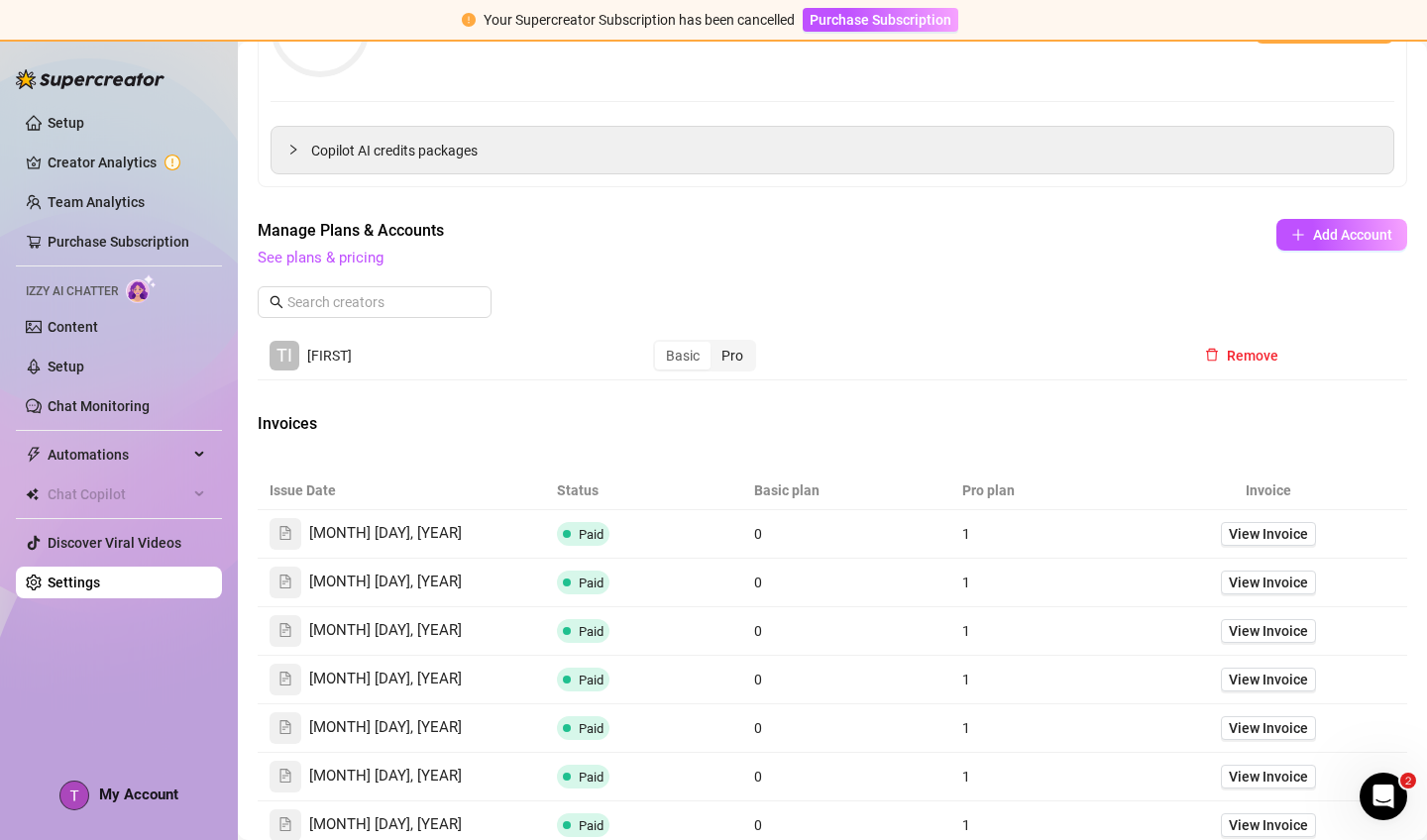 click on "Pro" at bounding box center [732, 356] 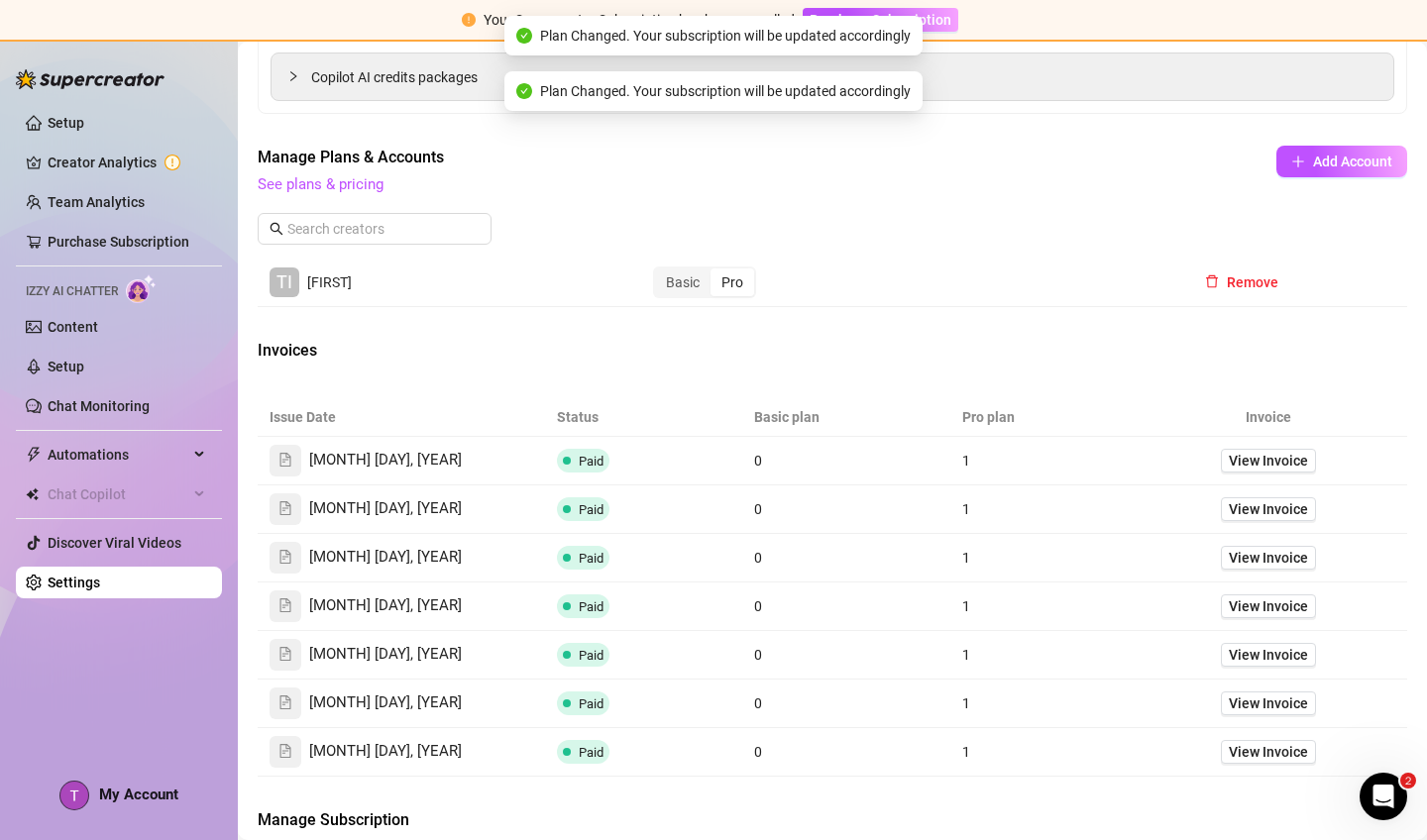 scroll, scrollTop: 437, scrollLeft: 0, axis: vertical 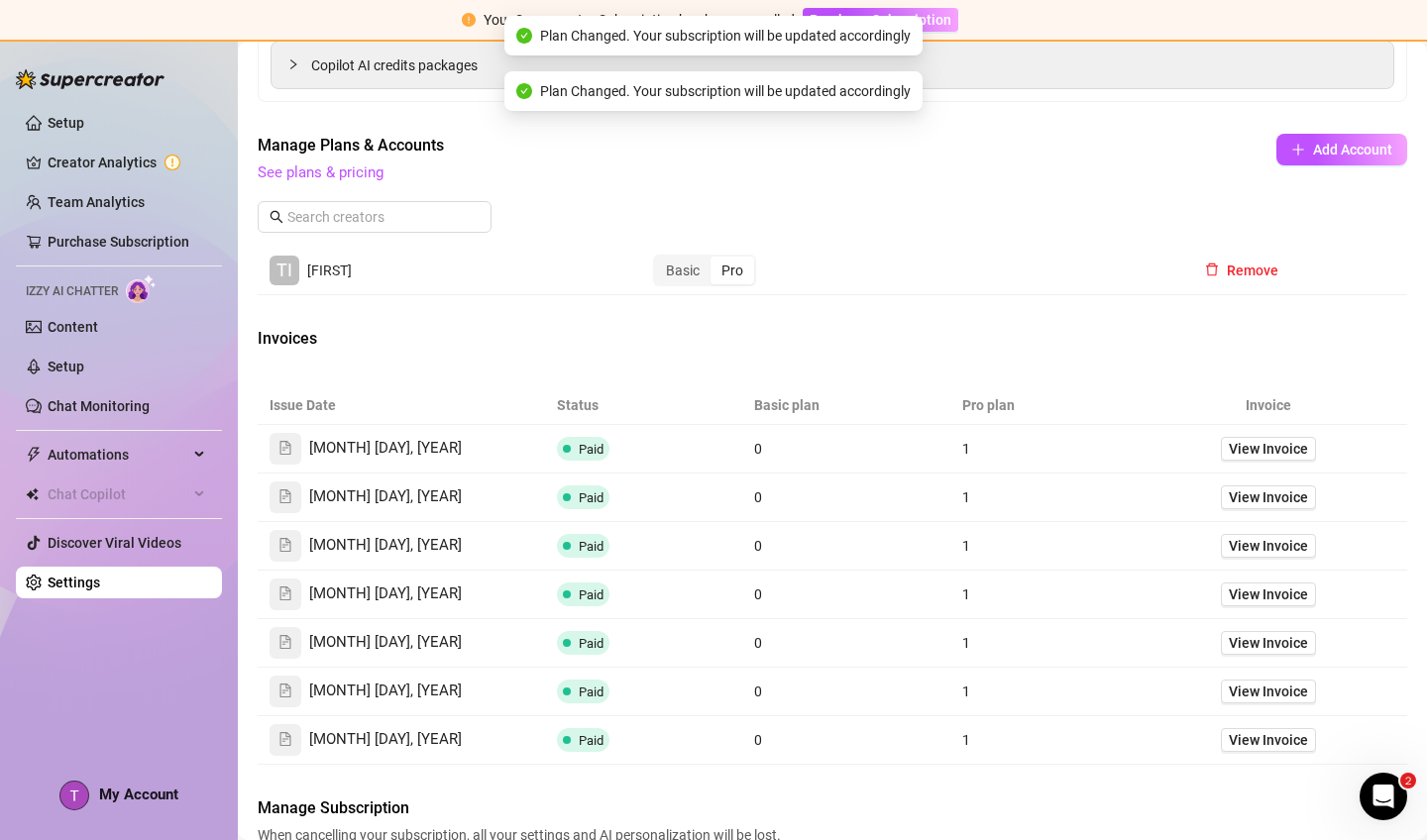 click on "Basic Pro" at bounding box center (705, 270) 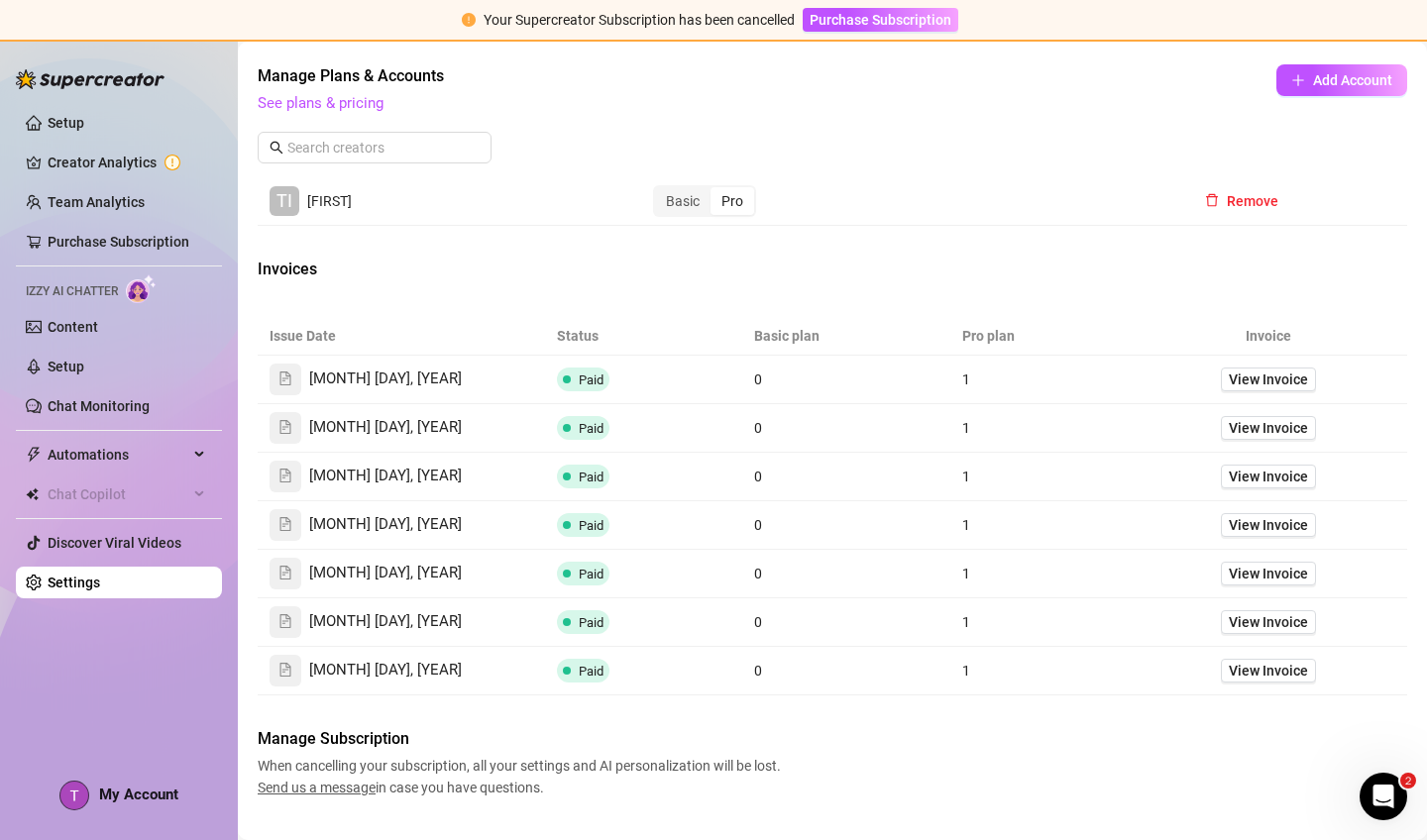 click on "Send us a message" at bounding box center (316, 788) 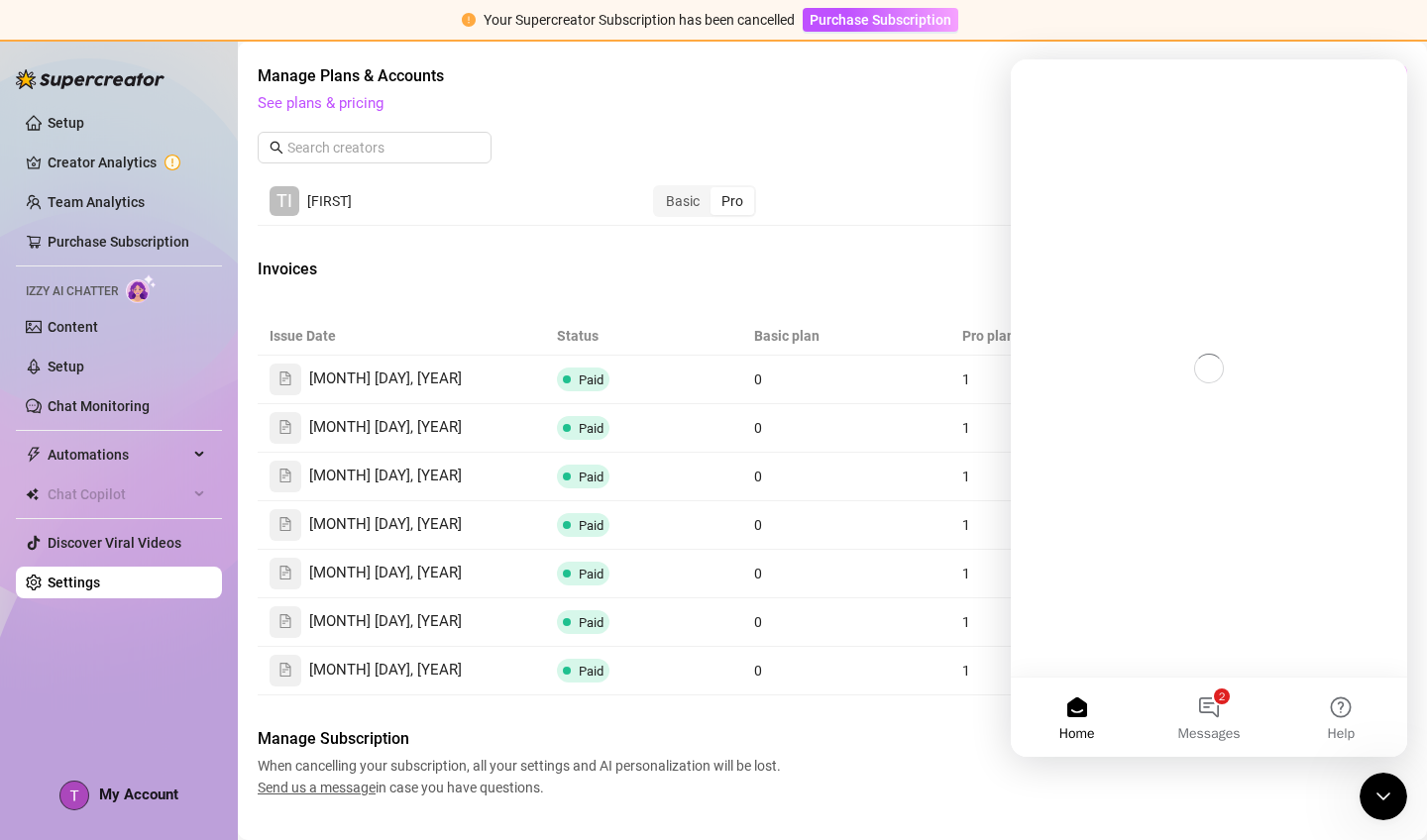 scroll, scrollTop: 0, scrollLeft: 0, axis: both 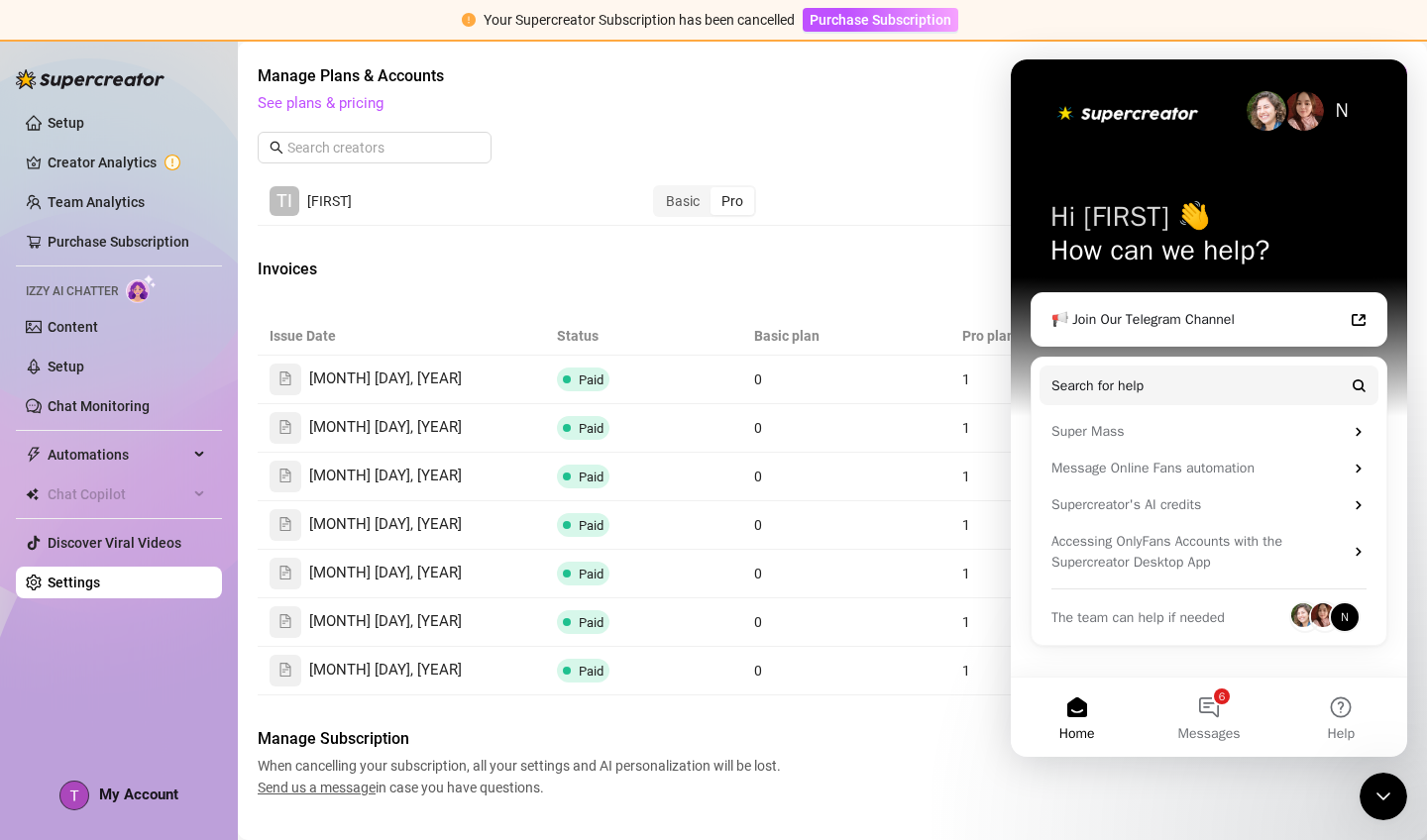 click at bounding box center [1305, 617] 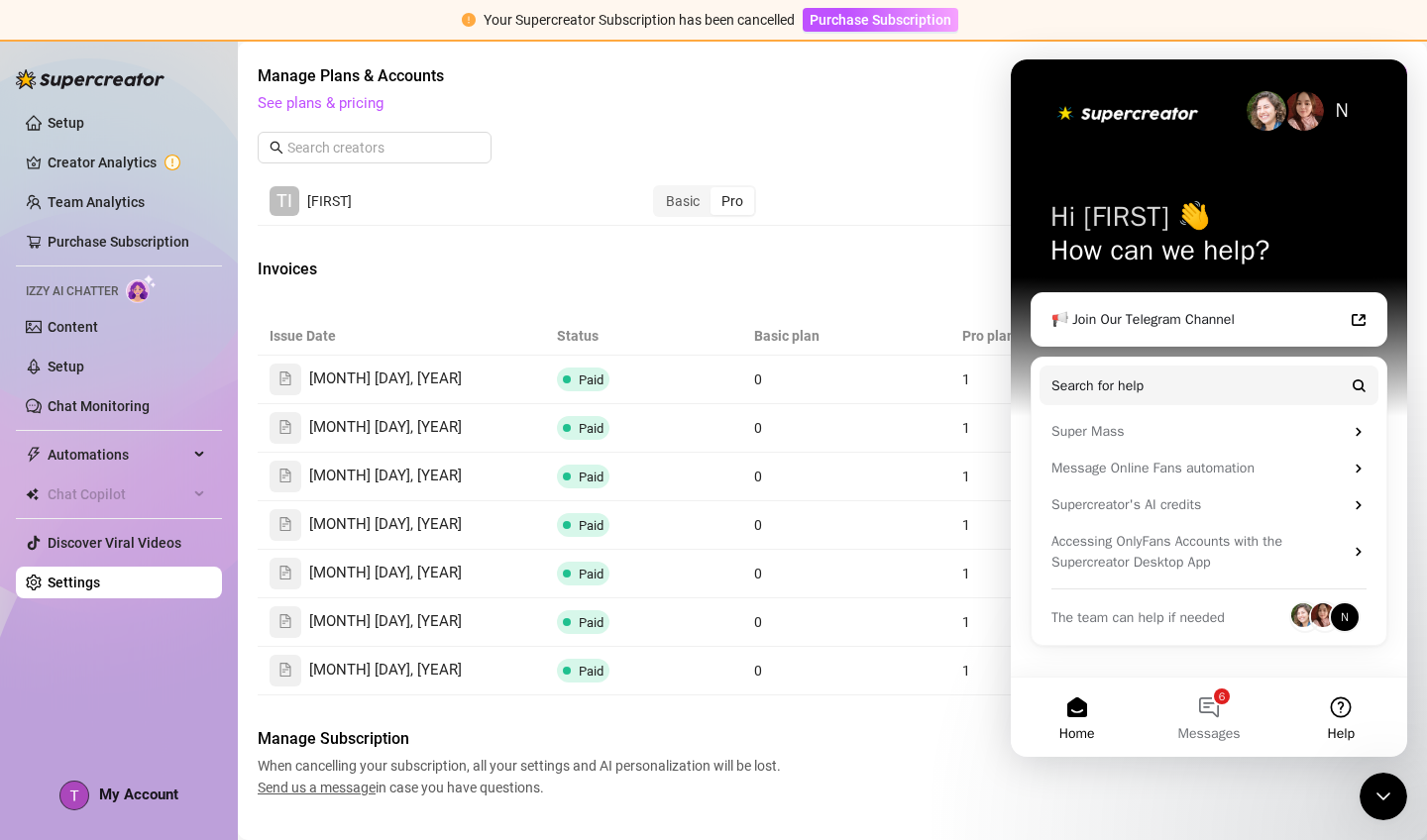 click on "Help" at bounding box center (1341, 717) 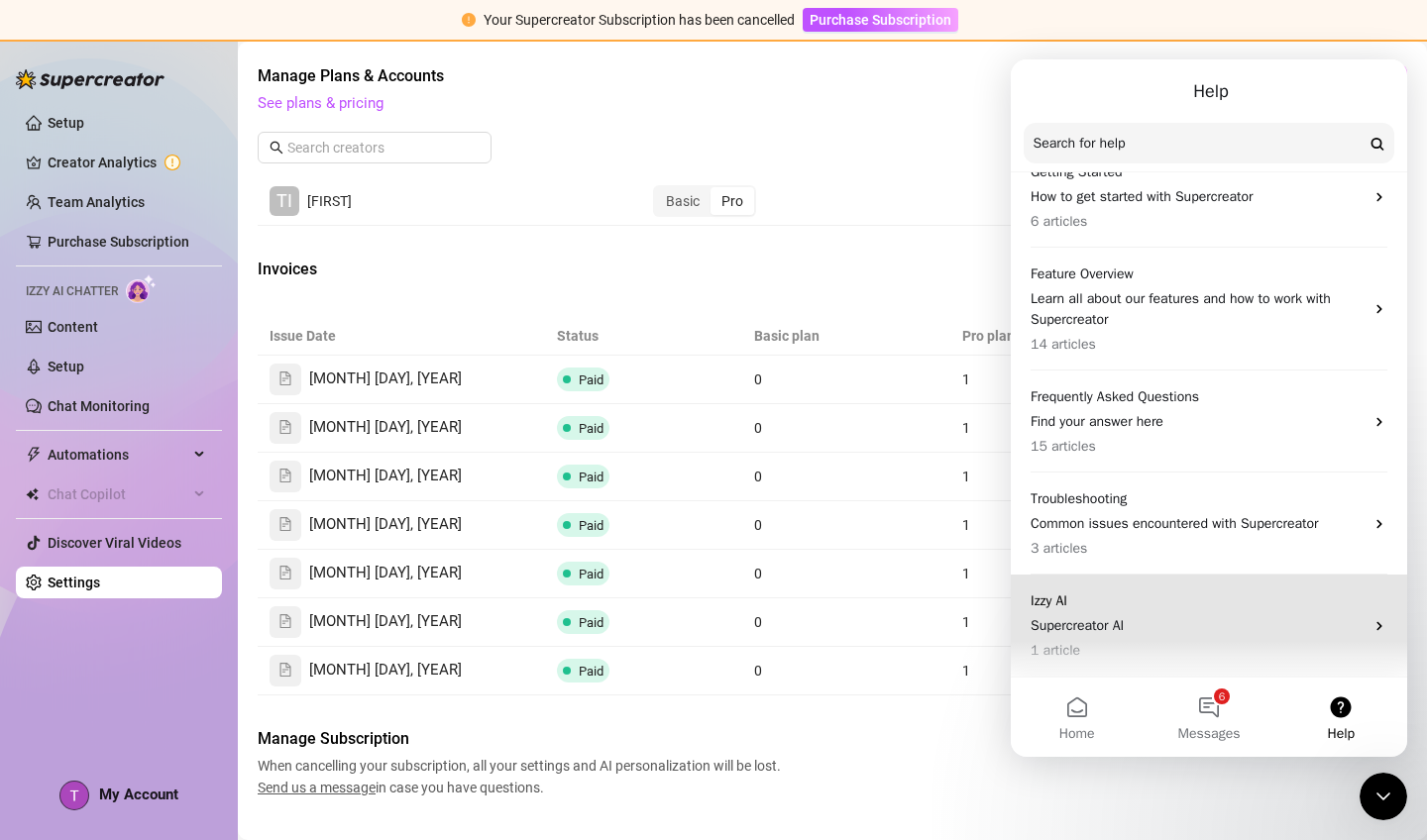 scroll, scrollTop: 82, scrollLeft: 0, axis: vertical 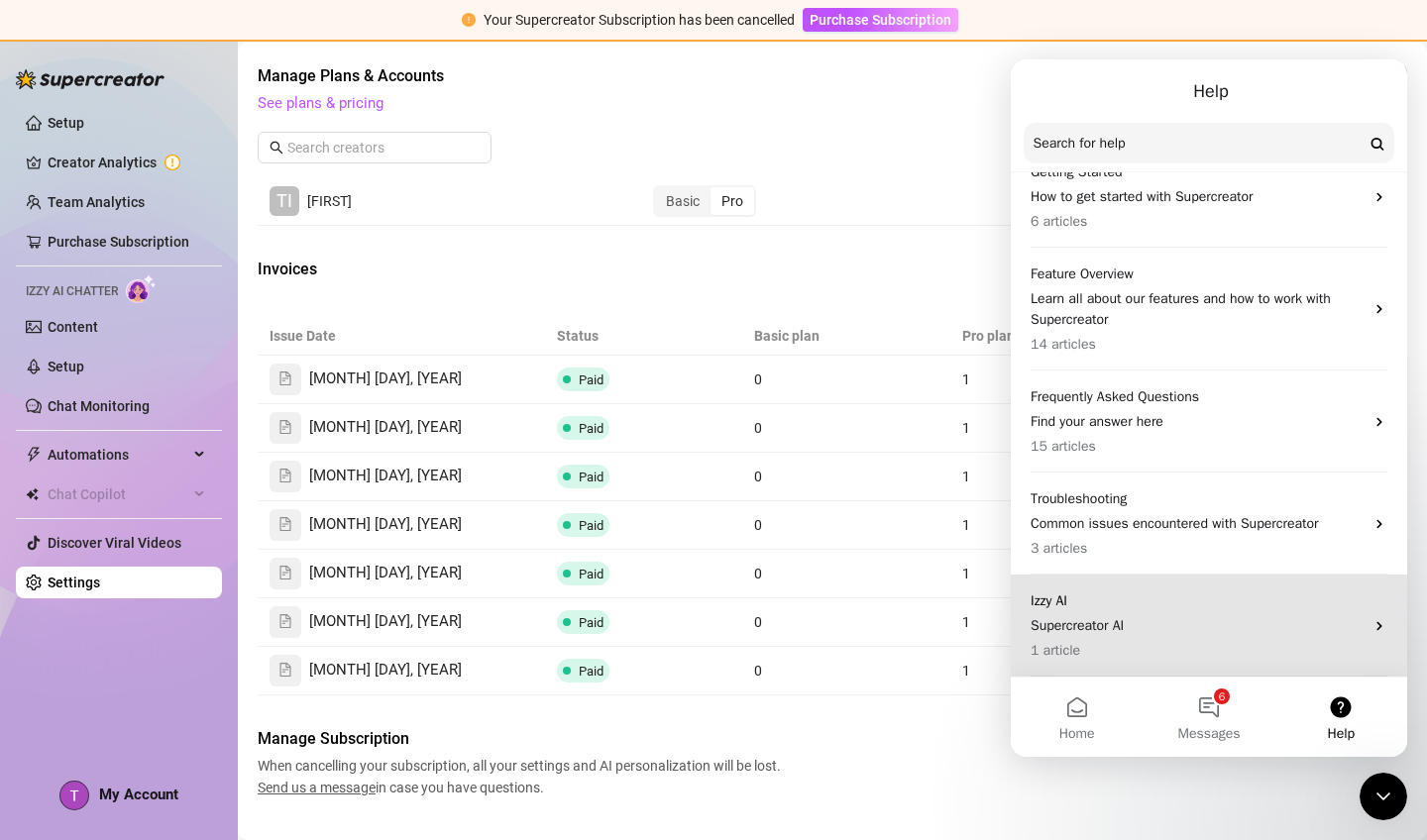 click on "Izzy AI" at bounding box center [1197, 600] 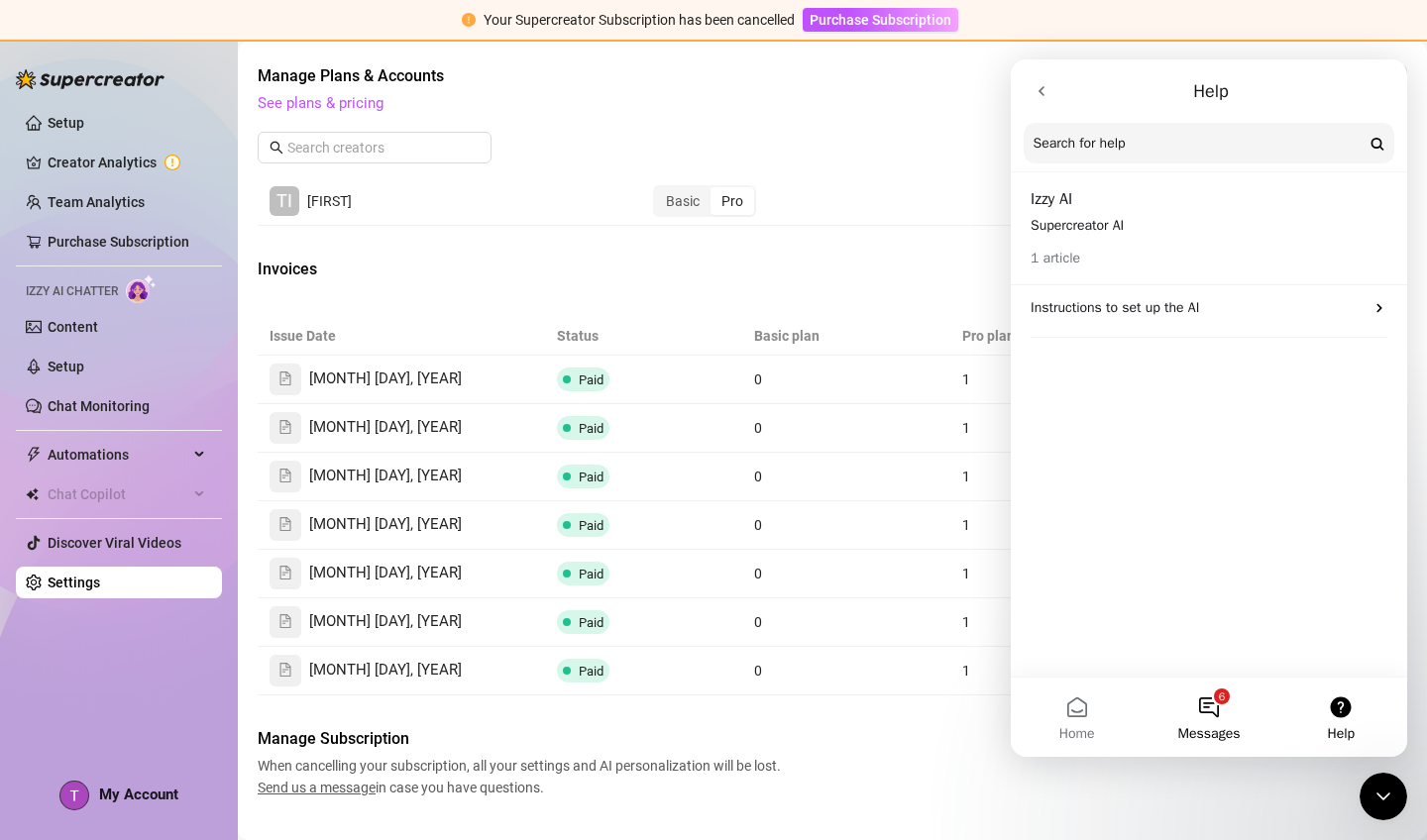 click on "6 Messages" at bounding box center [1208, 717] 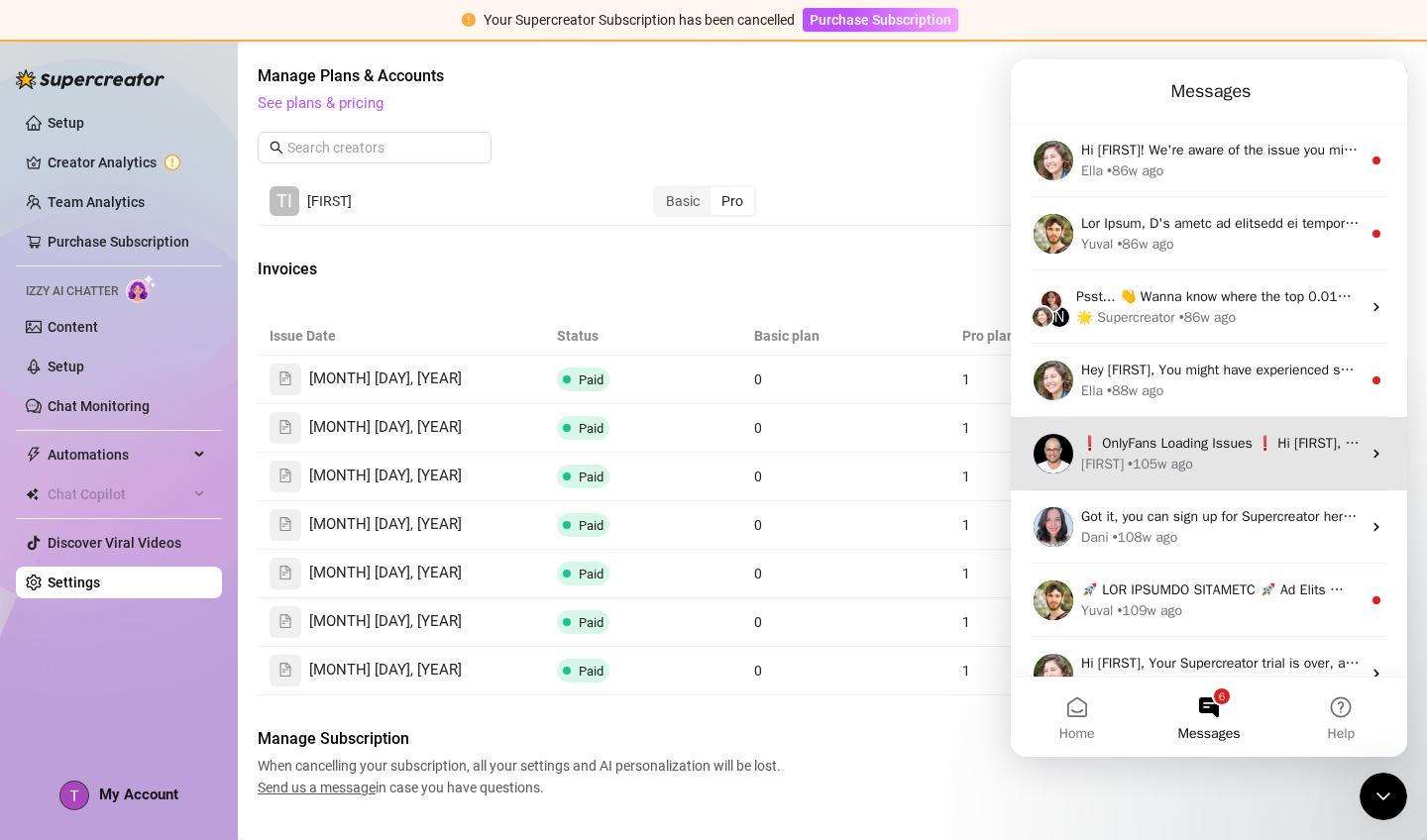 scroll, scrollTop: 0, scrollLeft: 0, axis: both 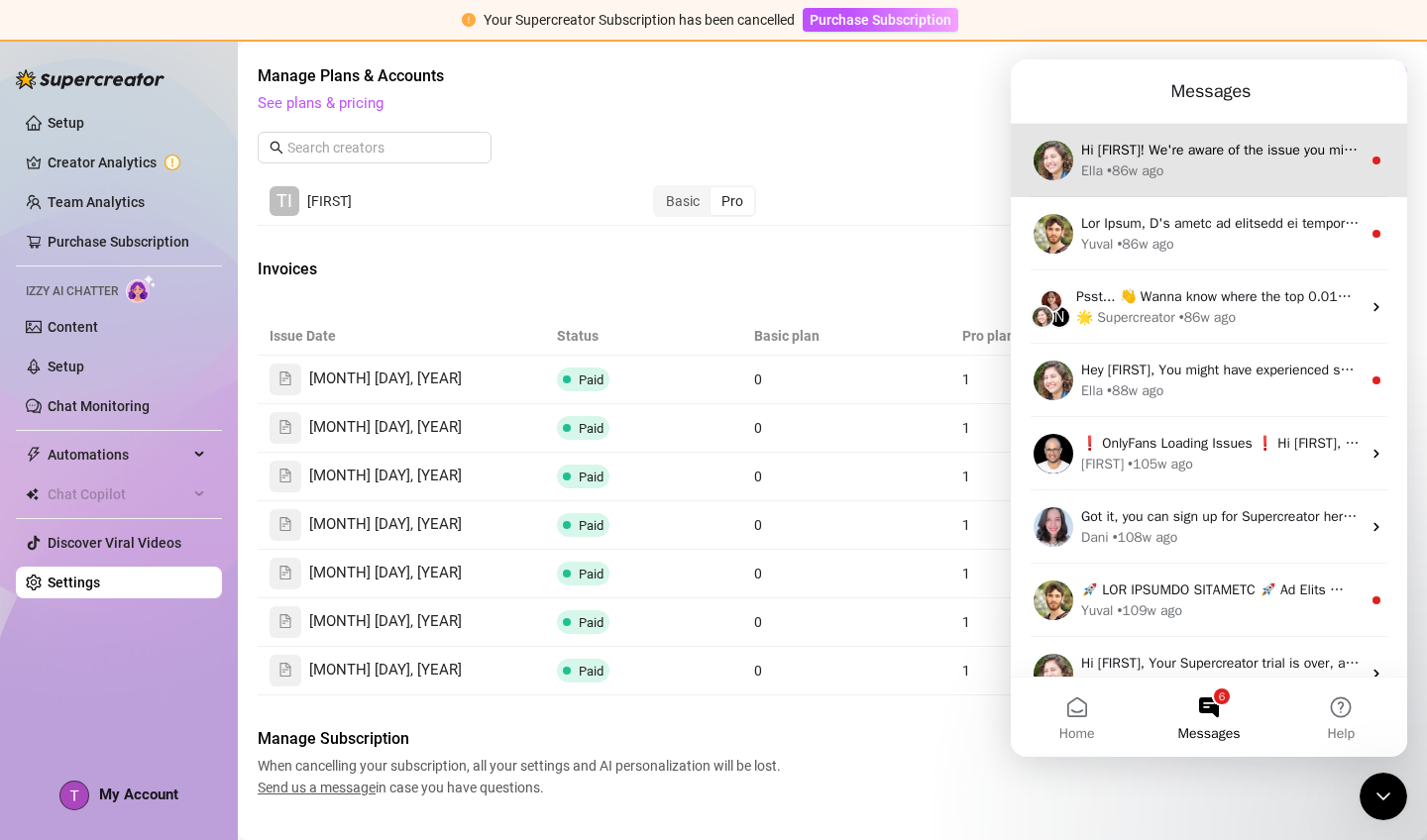 click on "[FIRST] •  86w ago" at bounding box center [1221, 170] 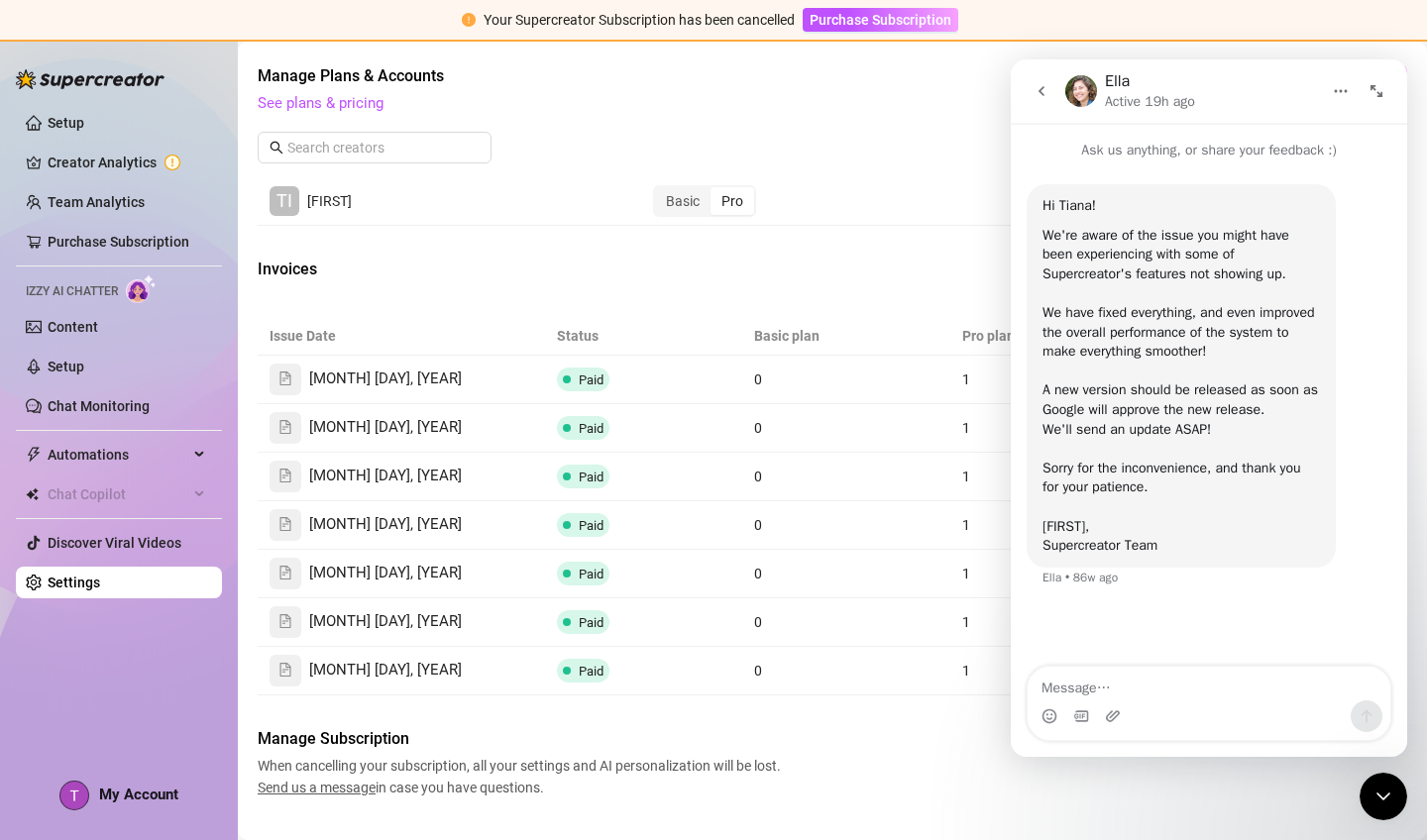 click at bounding box center (1042, 91) 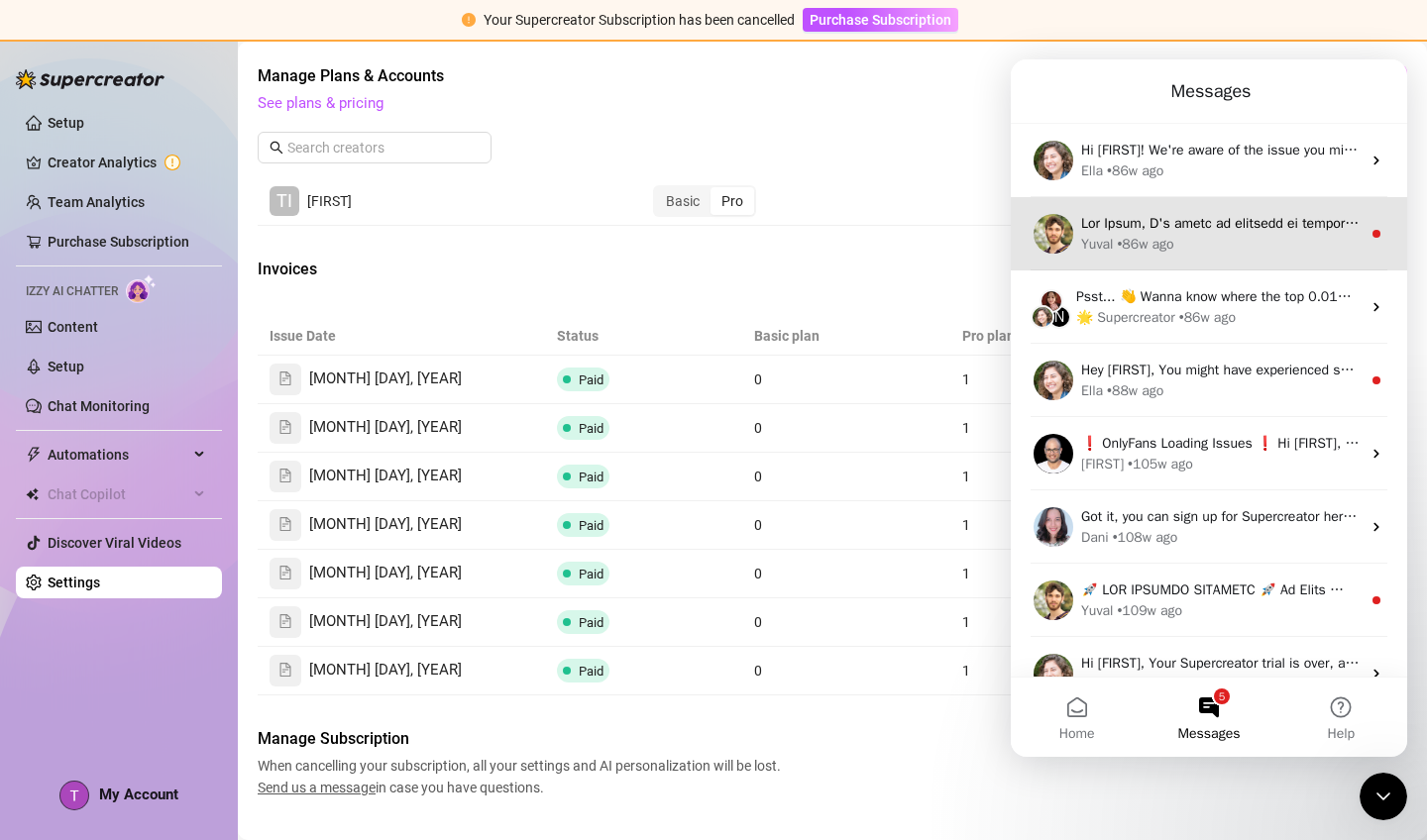 click at bounding box center (4357, 223) 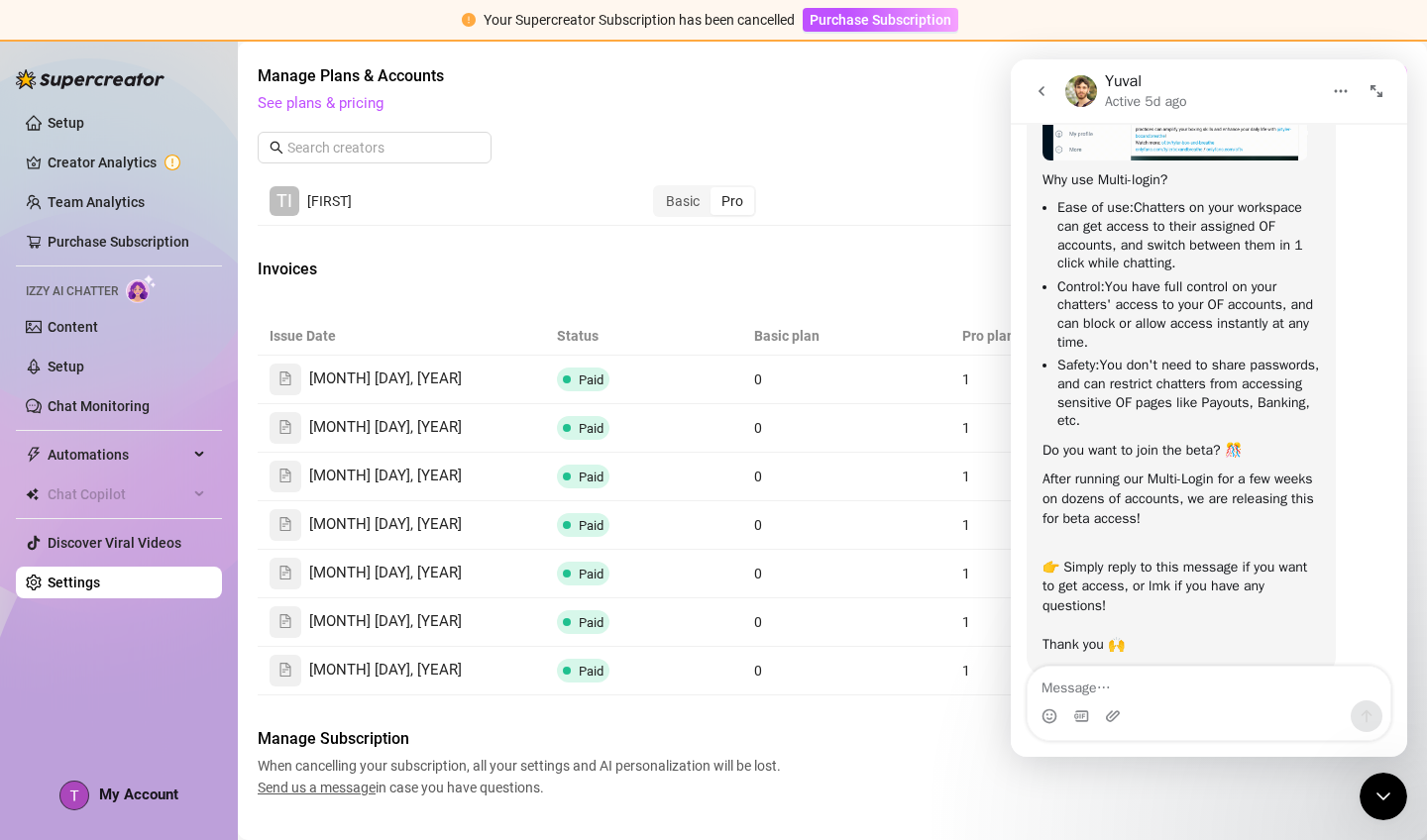 scroll, scrollTop: 528, scrollLeft: 0, axis: vertical 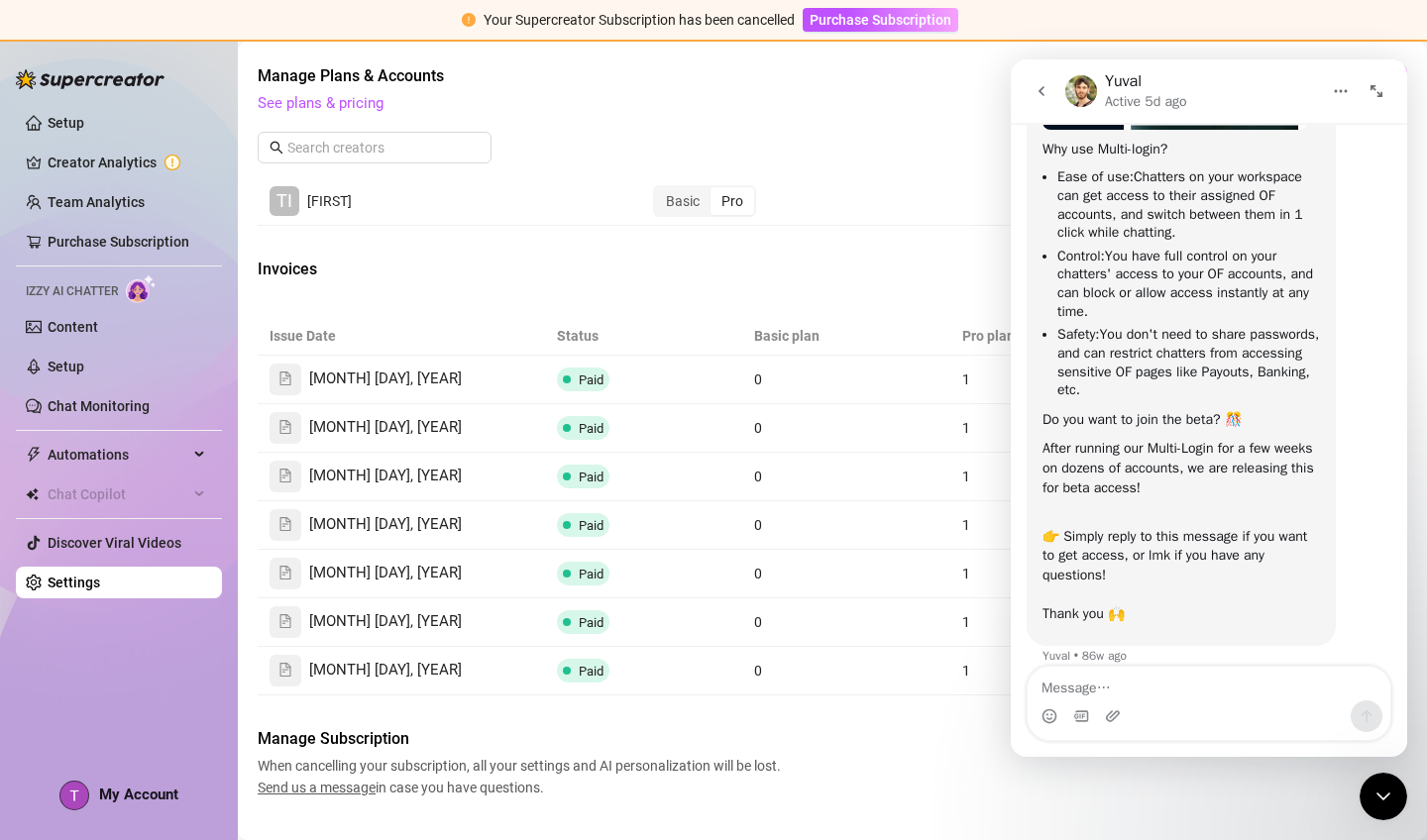 click at bounding box center (1043, 91) 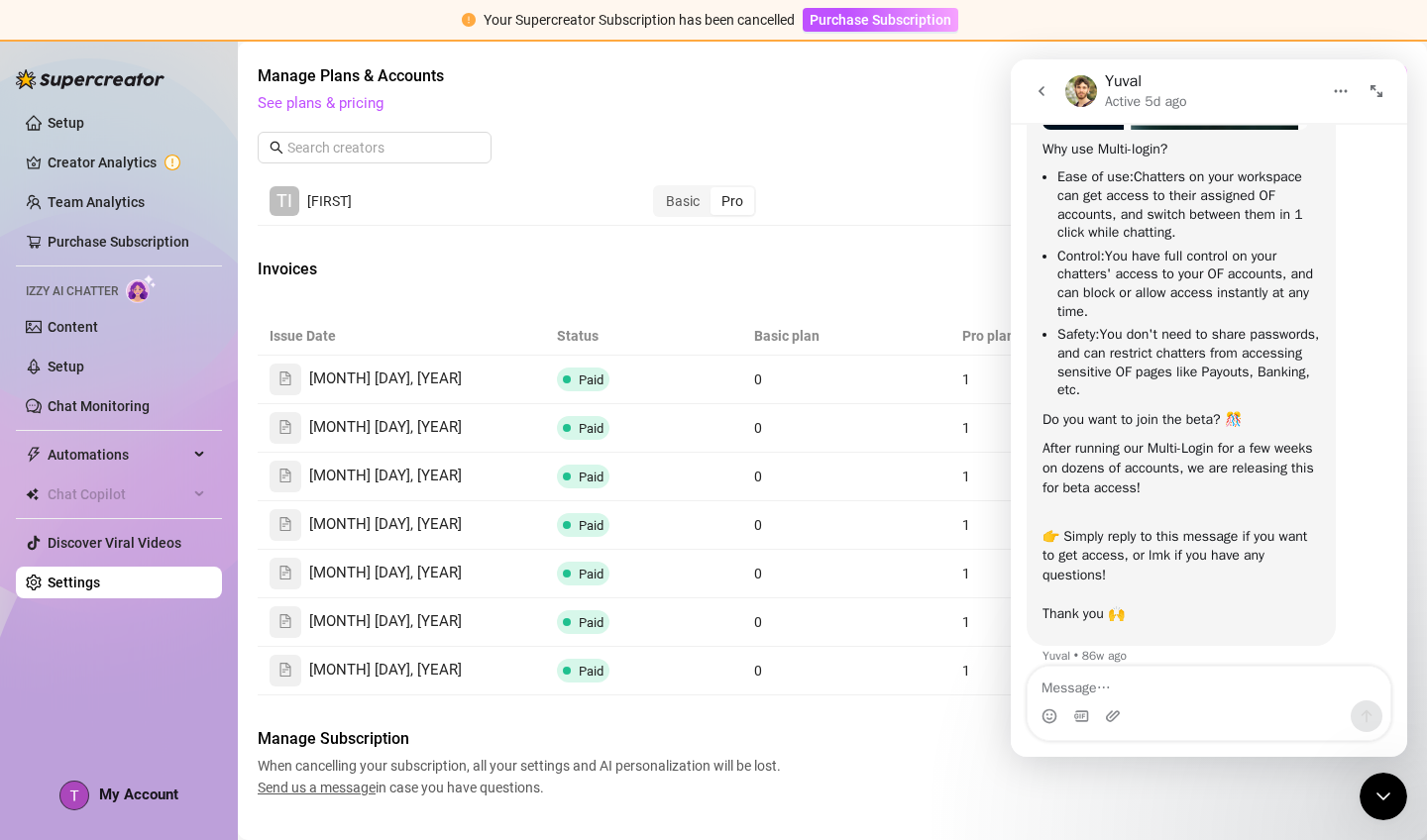 click 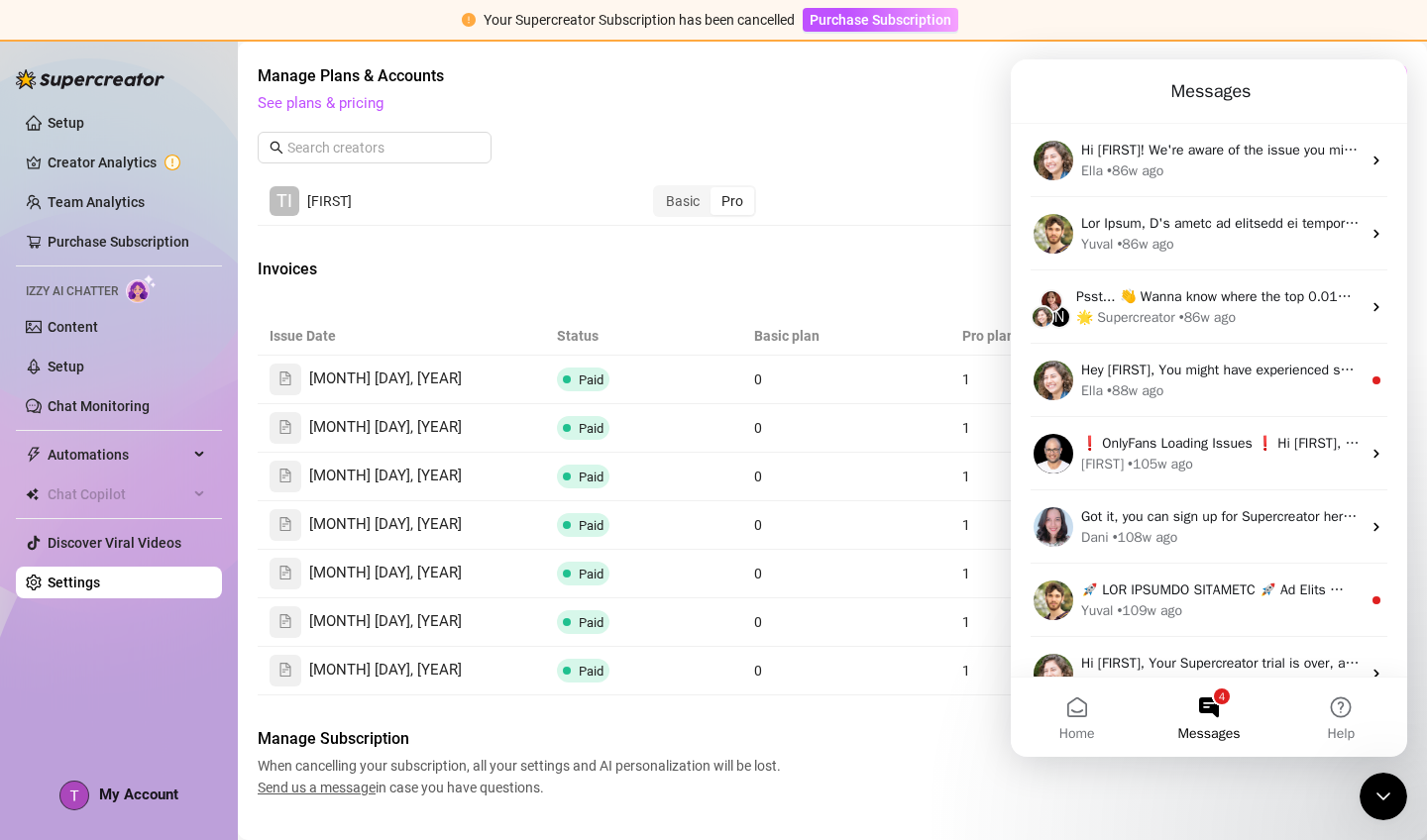 scroll, scrollTop: 0, scrollLeft: 0, axis: both 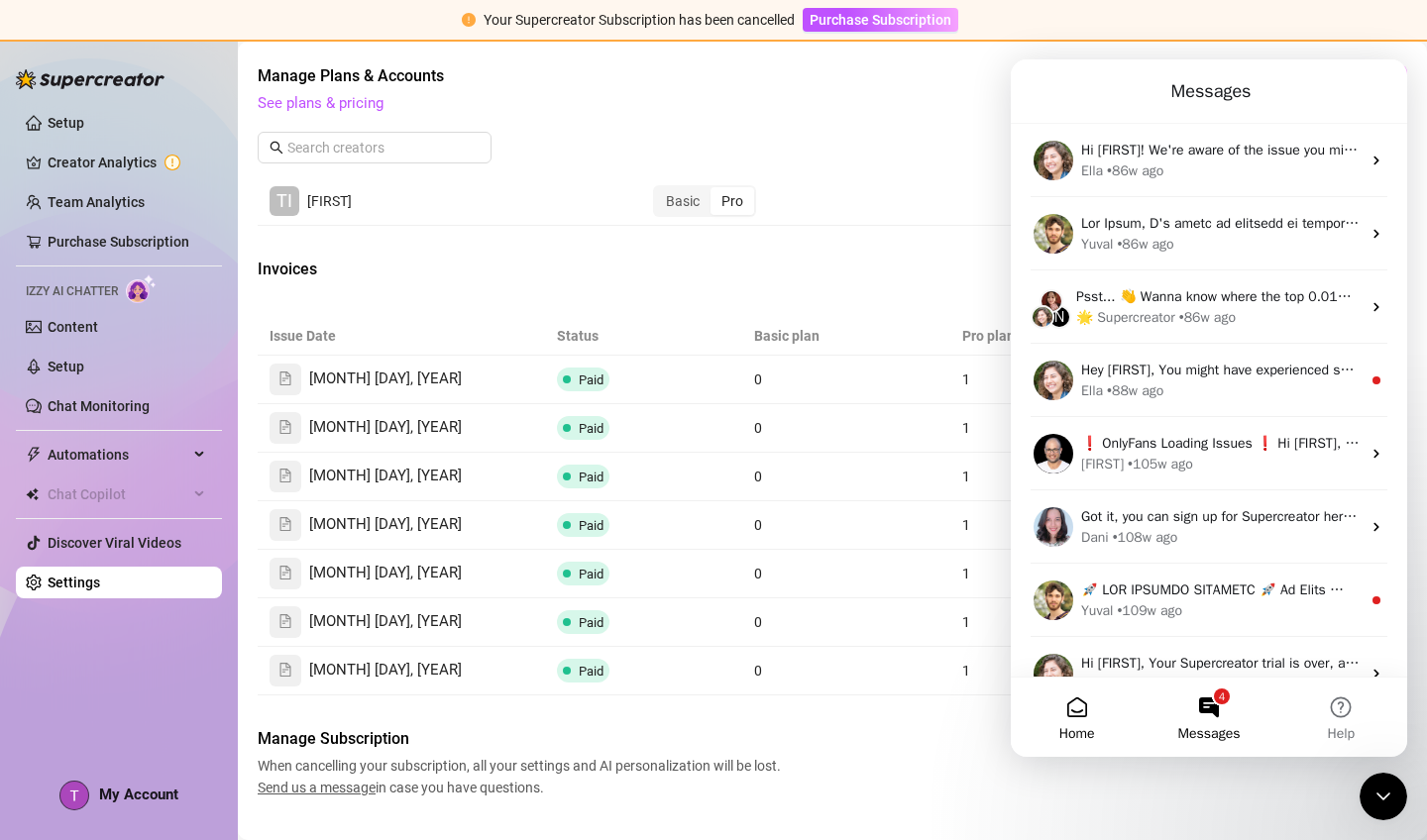 click on "Home" at bounding box center [1077, 734] 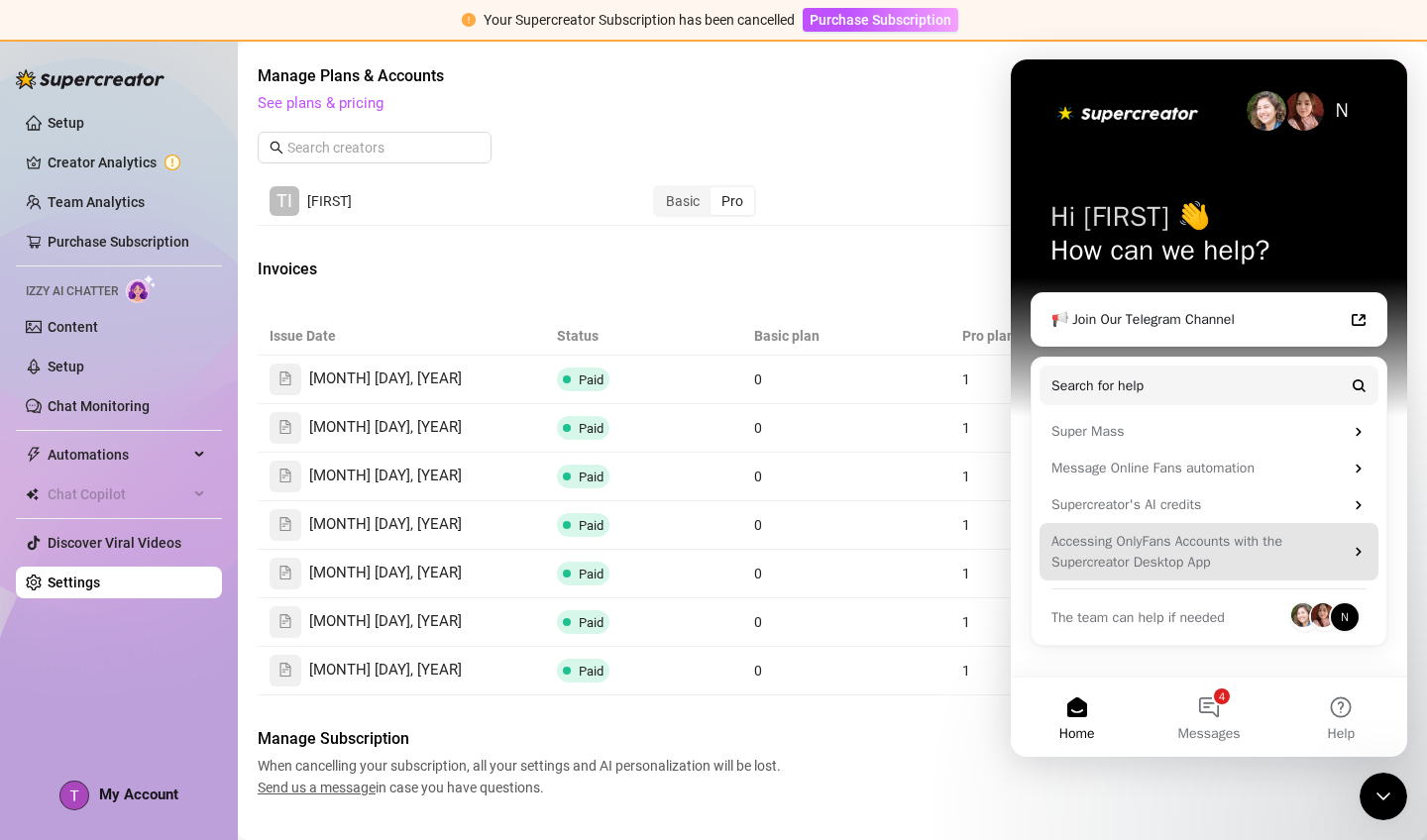 scroll, scrollTop: 0, scrollLeft: 0, axis: both 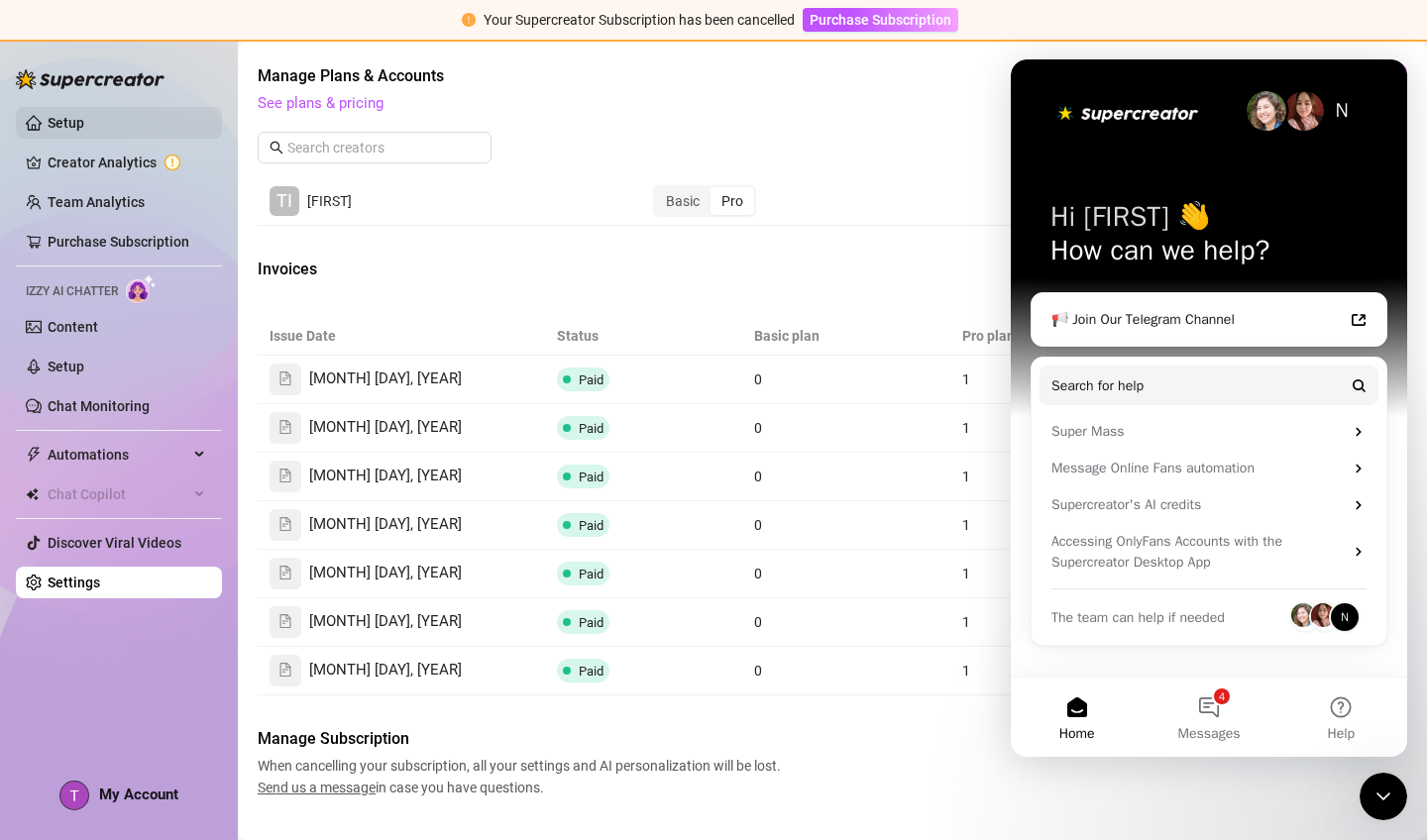 click on "Setup" at bounding box center (65, 123) 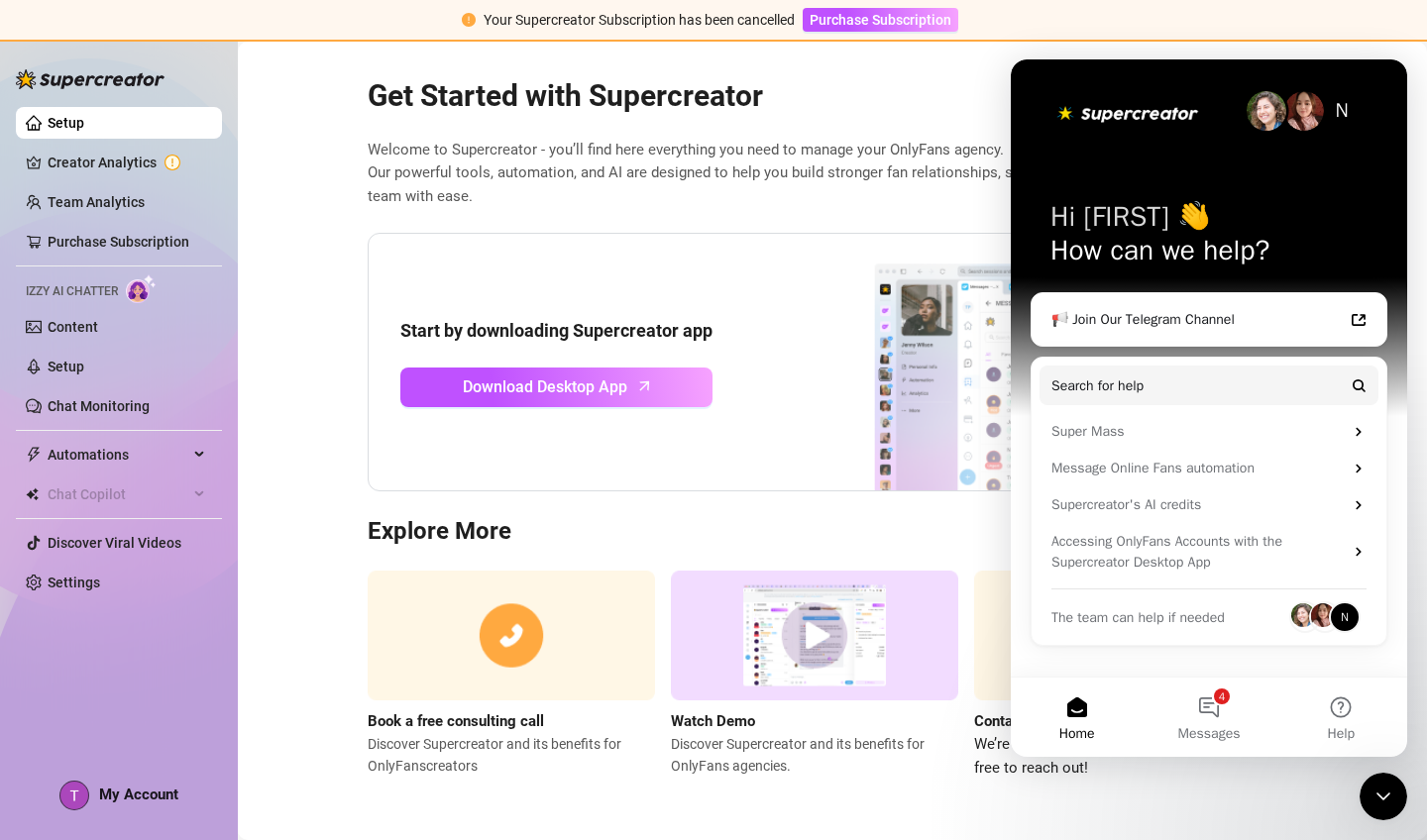 scroll, scrollTop: 0, scrollLeft: 0, axis: both 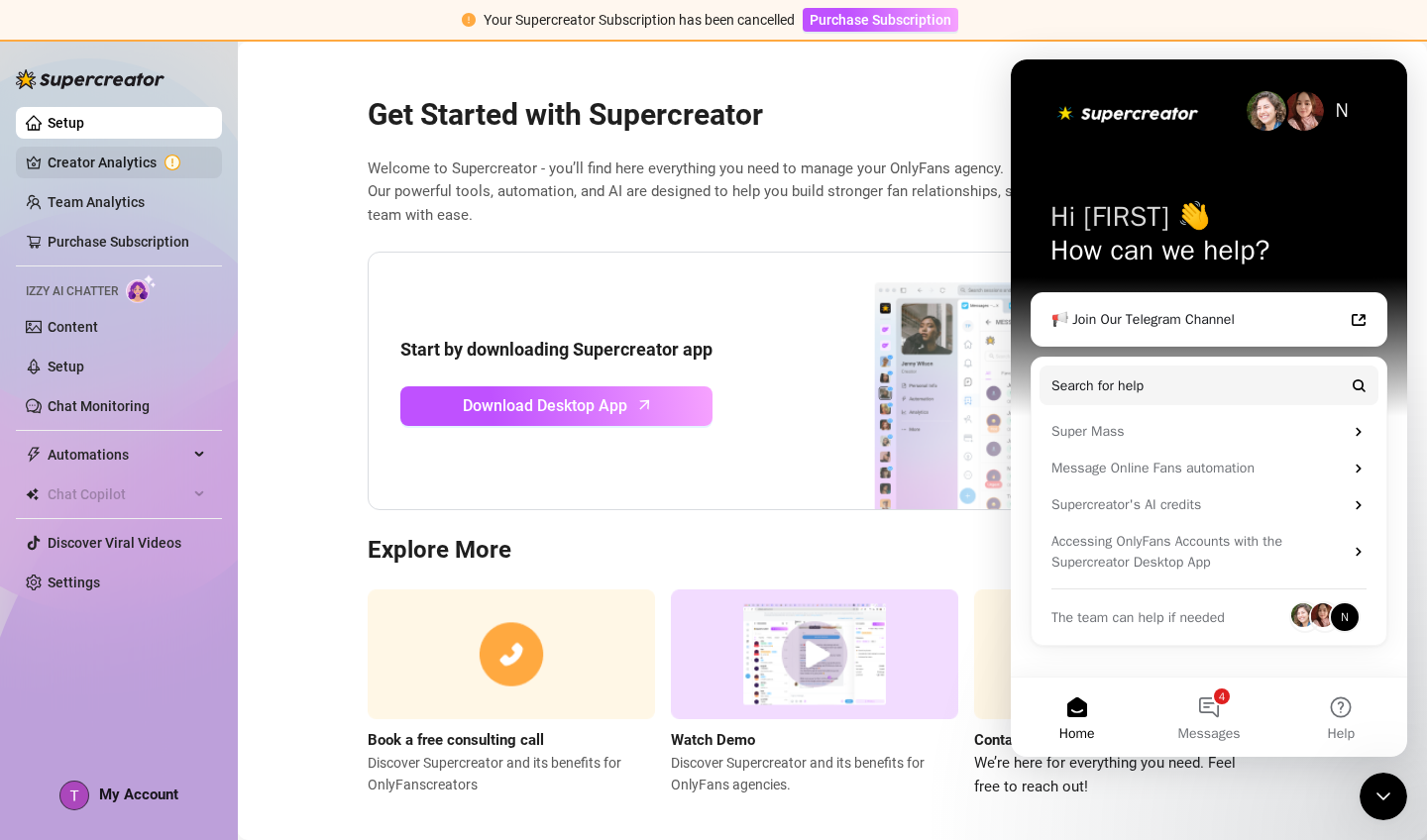 click on "Creator Analytics" at bounding box center [127, 162] 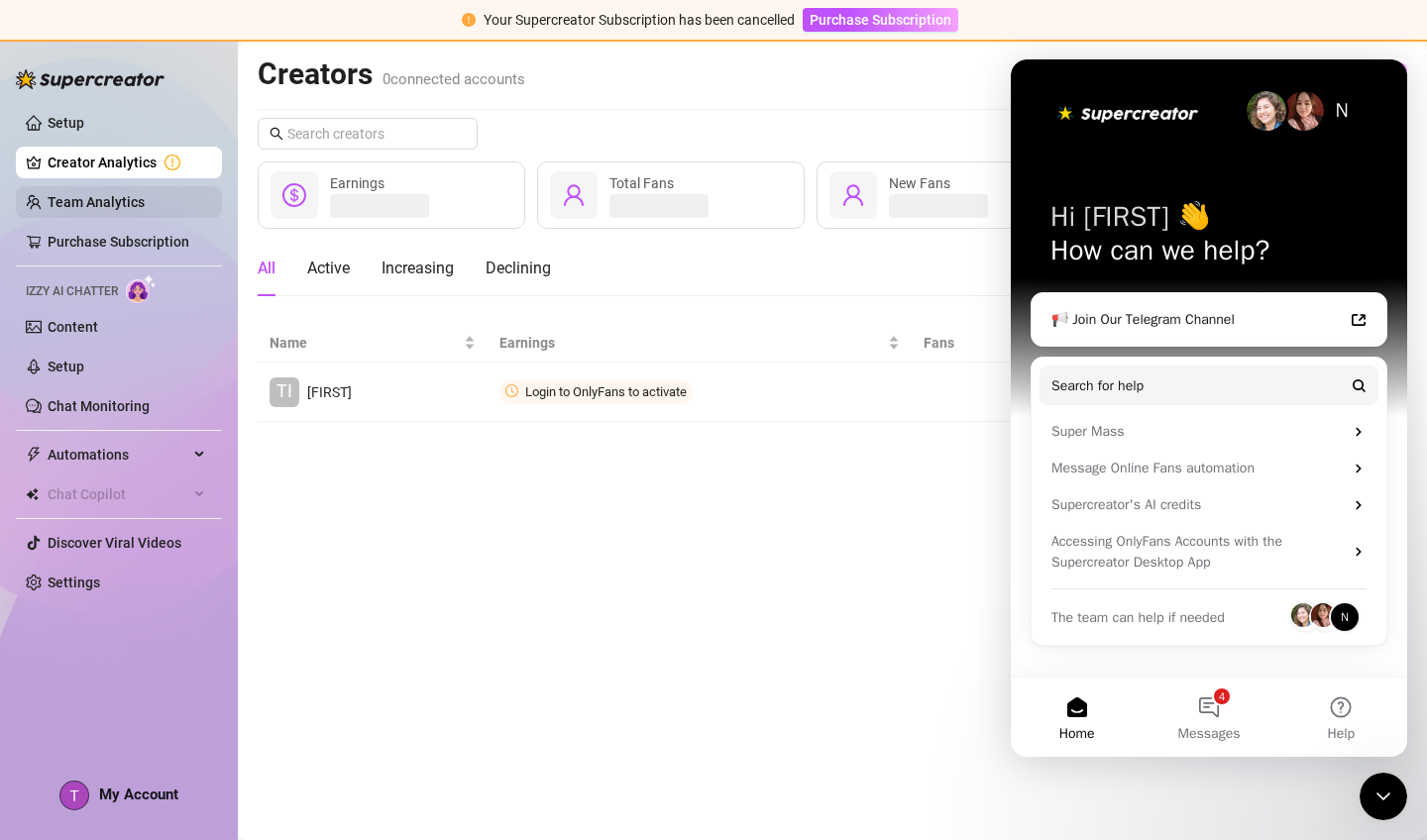 click on "Team Analytics" at bounding box center [96, 202] 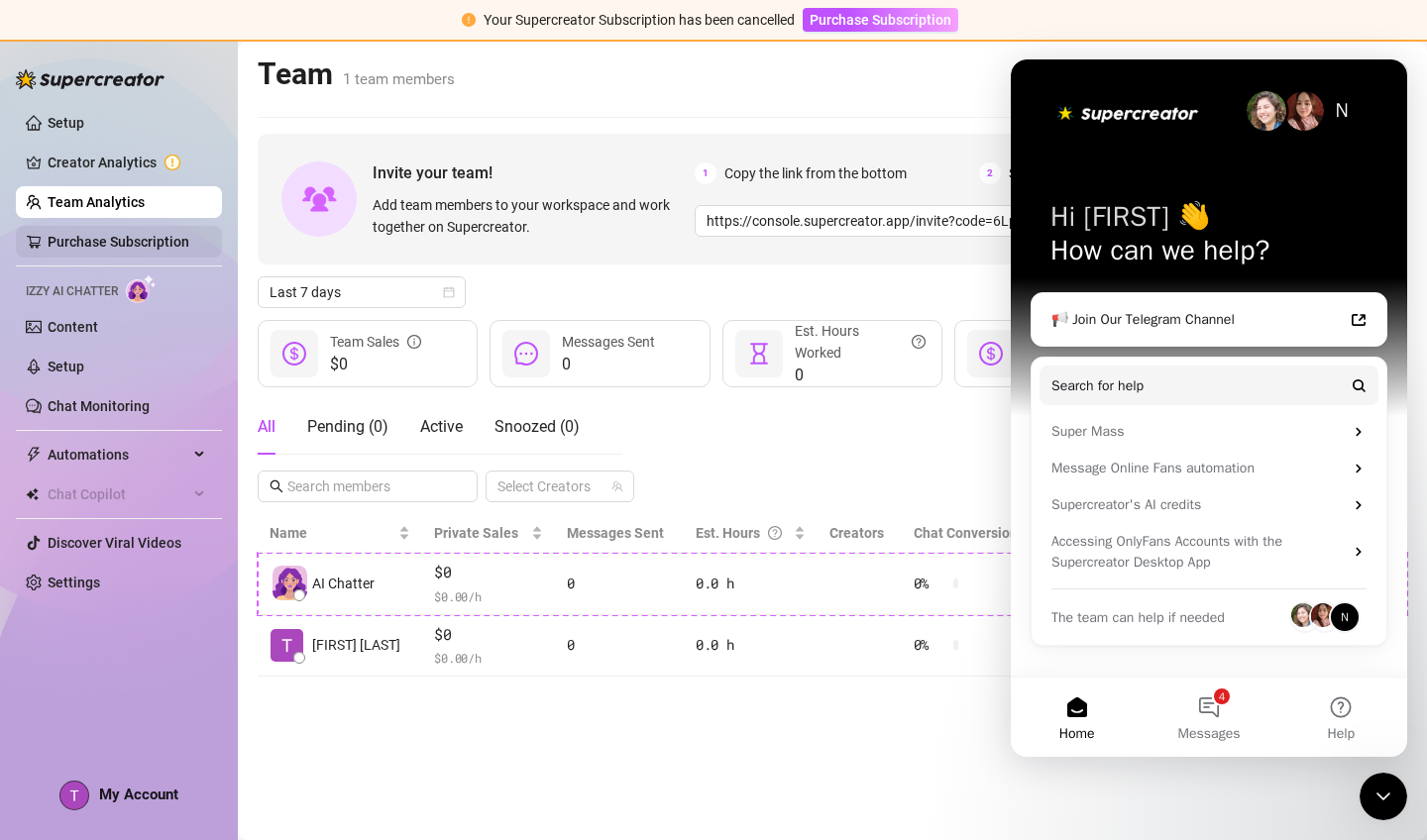 click on "Purchase Subscription" at bounding box center [118, 242] 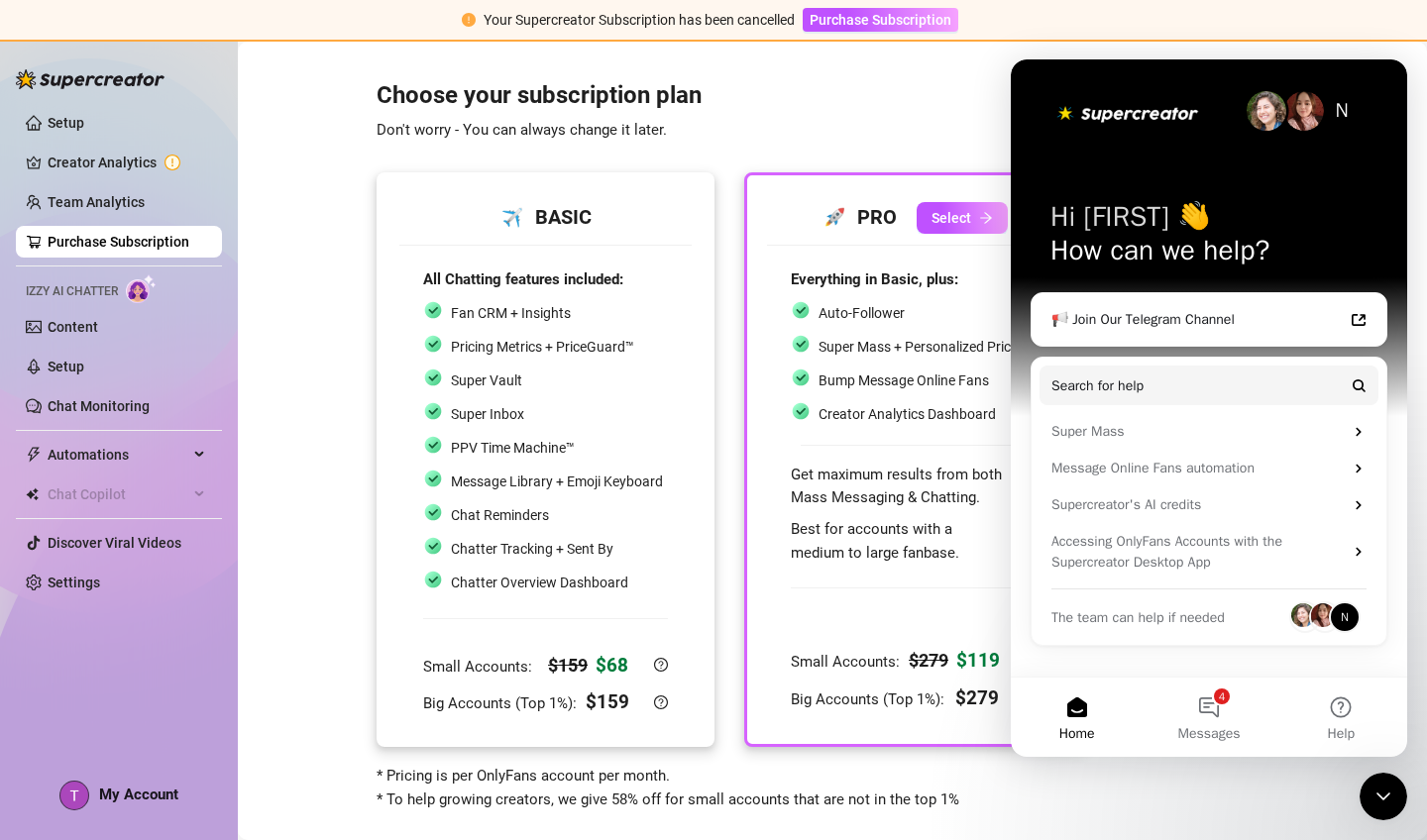 scroll, scrollTop: 0, scrollLeft: 0, axis: both 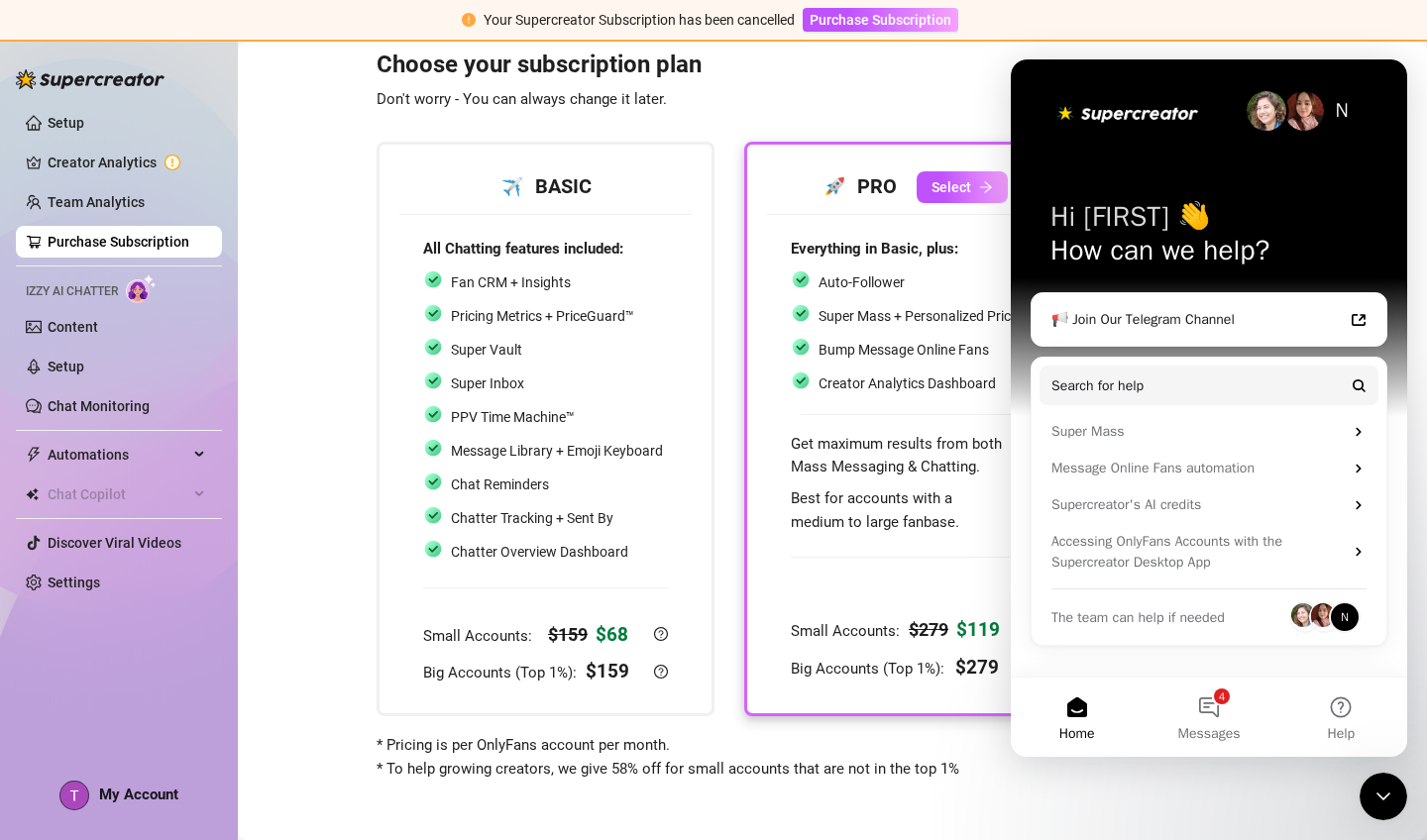 click 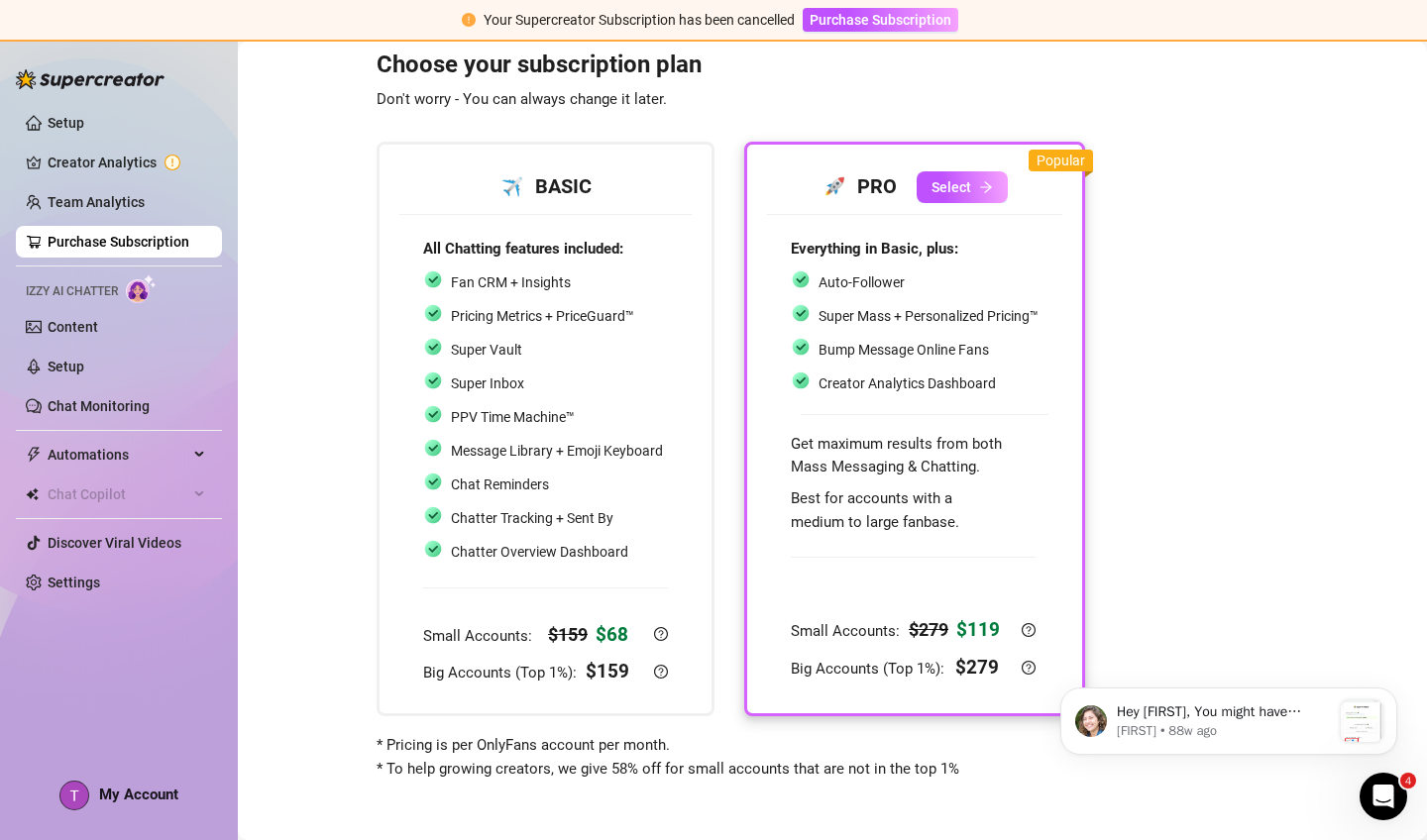 scroll, scrollTop: 0, scrollLeft: 0, axis: both 